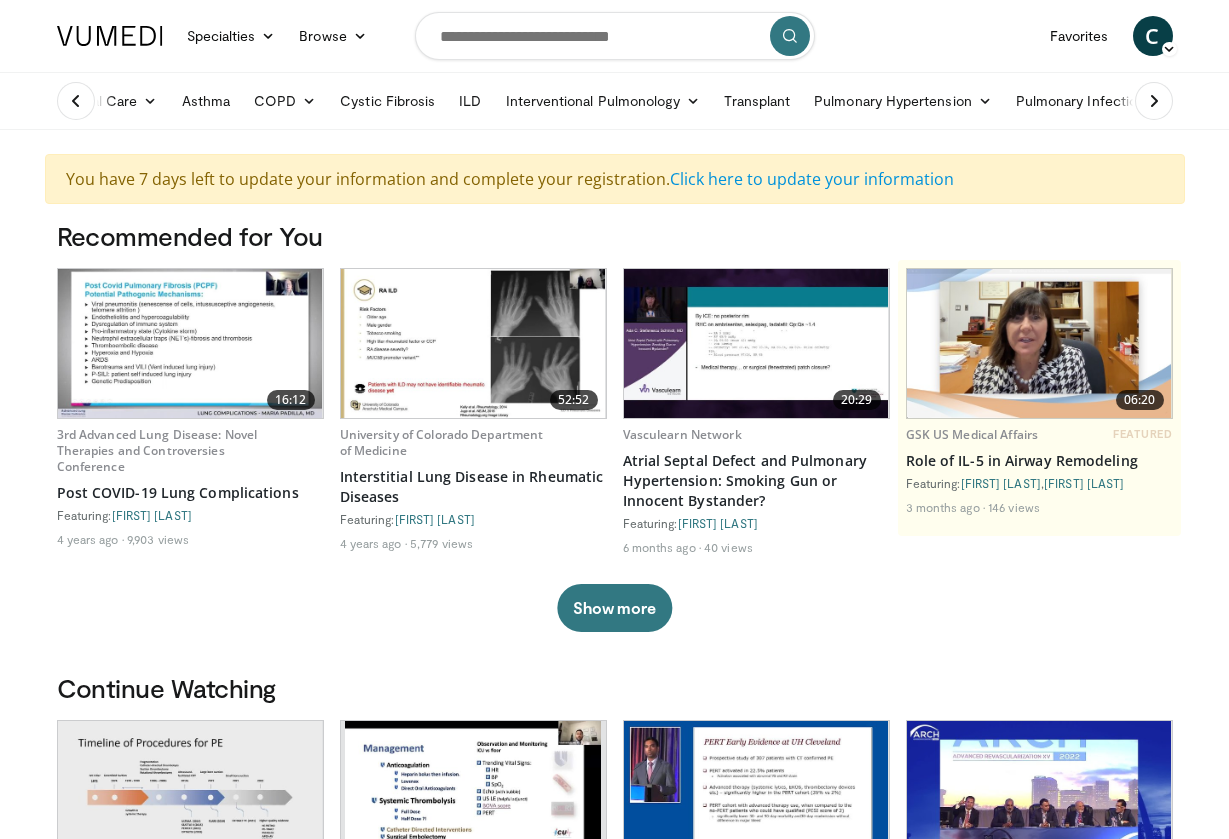 scroll, scrollTop: 0, scrollLeft: 0, axis: both 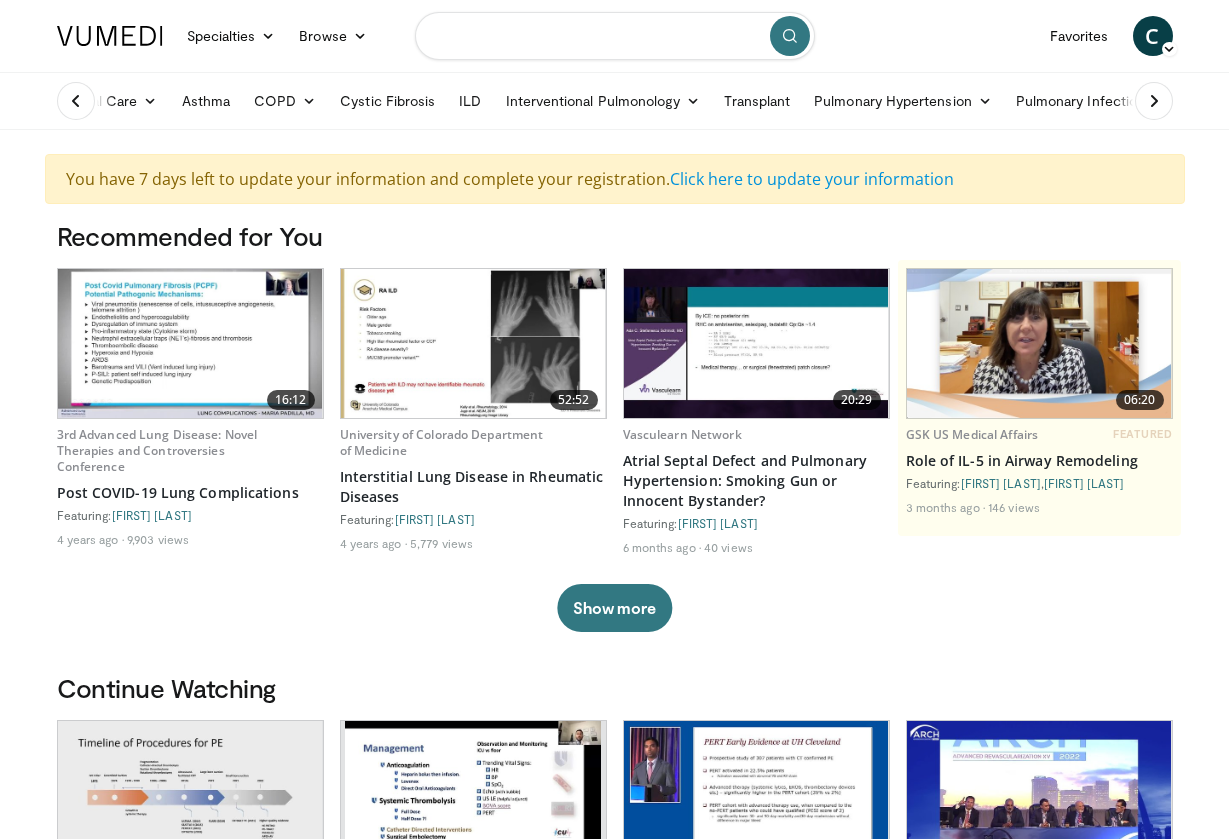 click at bounding box center (615, 36) 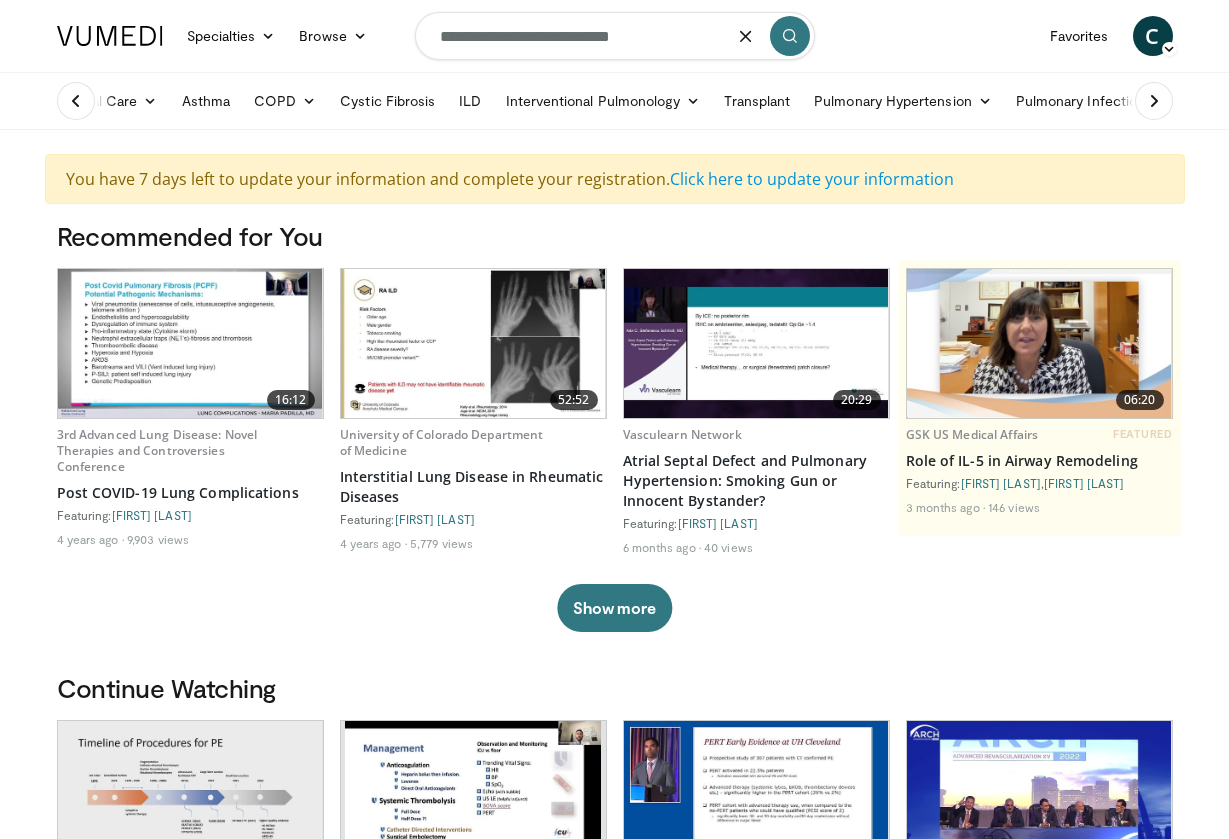 type on "**********" 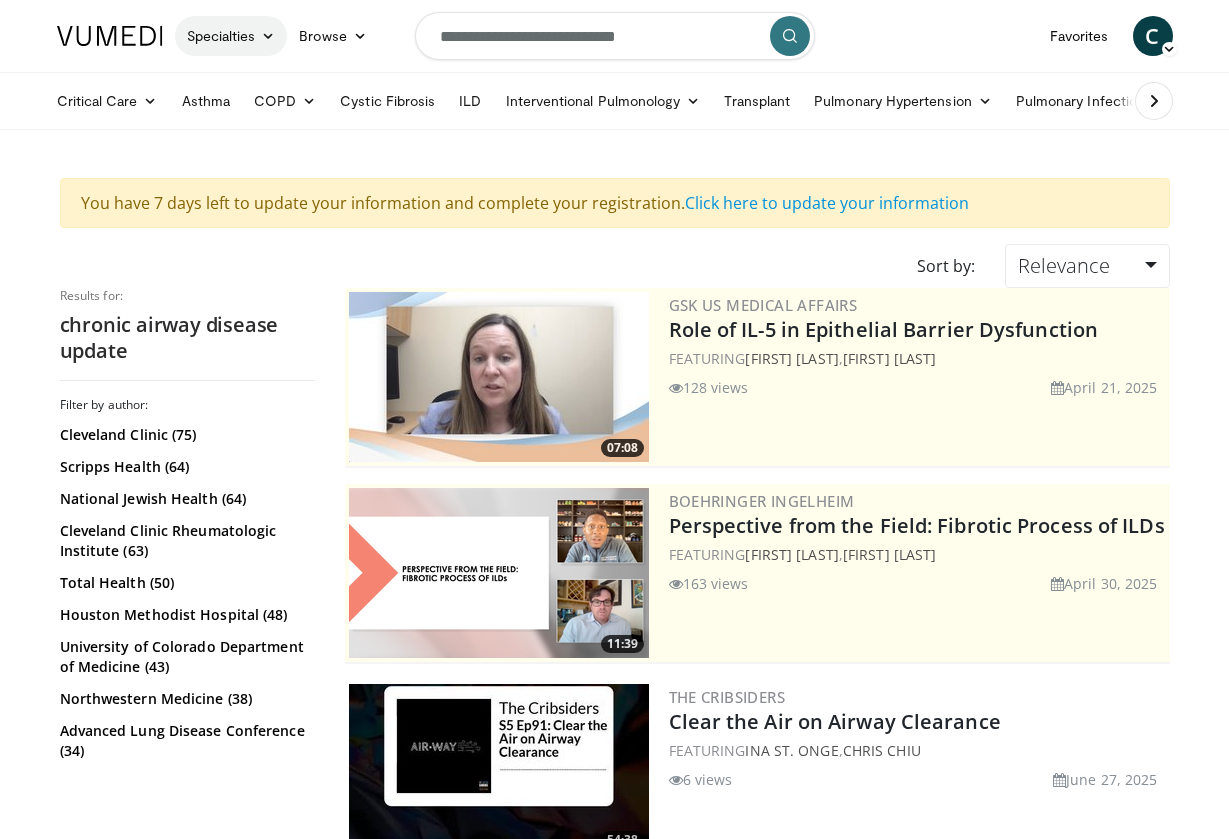 scroll, scrollTop: 0, scrollLeft: 0, axis: both 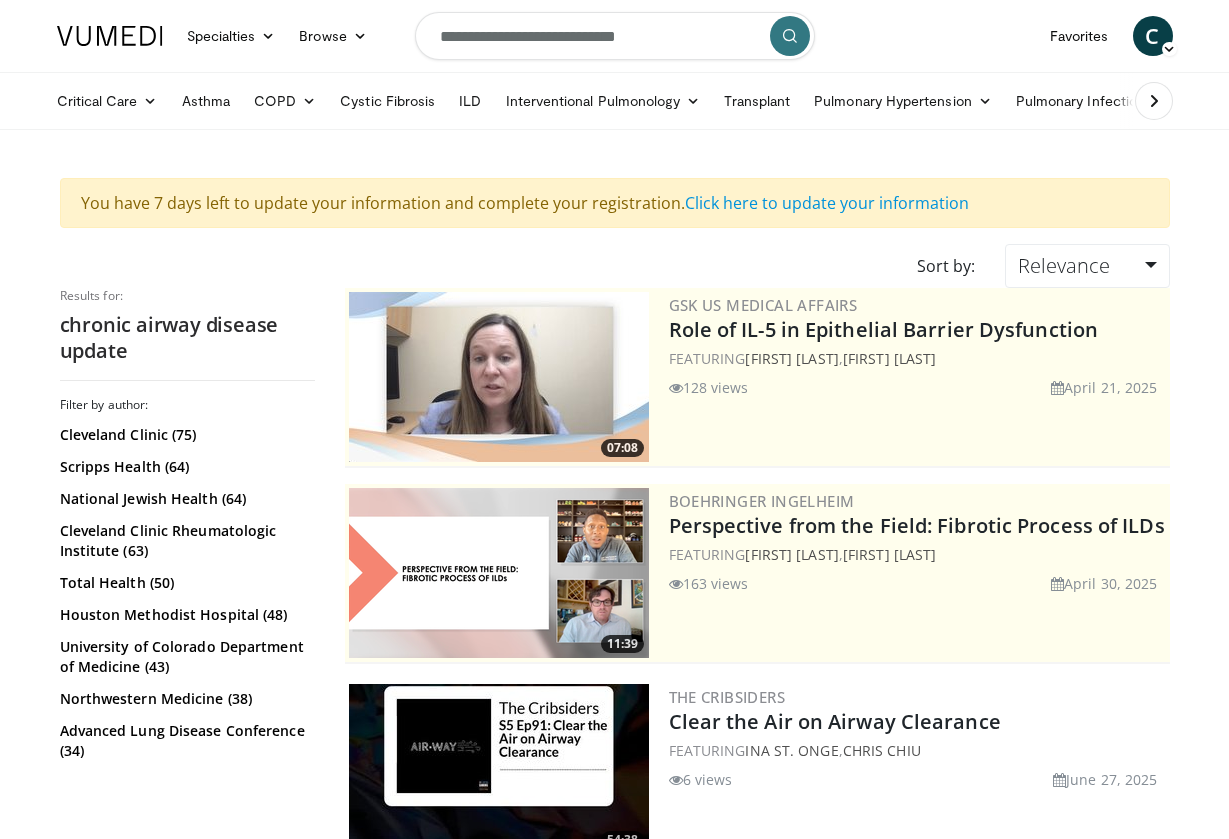 click at bounding box center [110, 36] 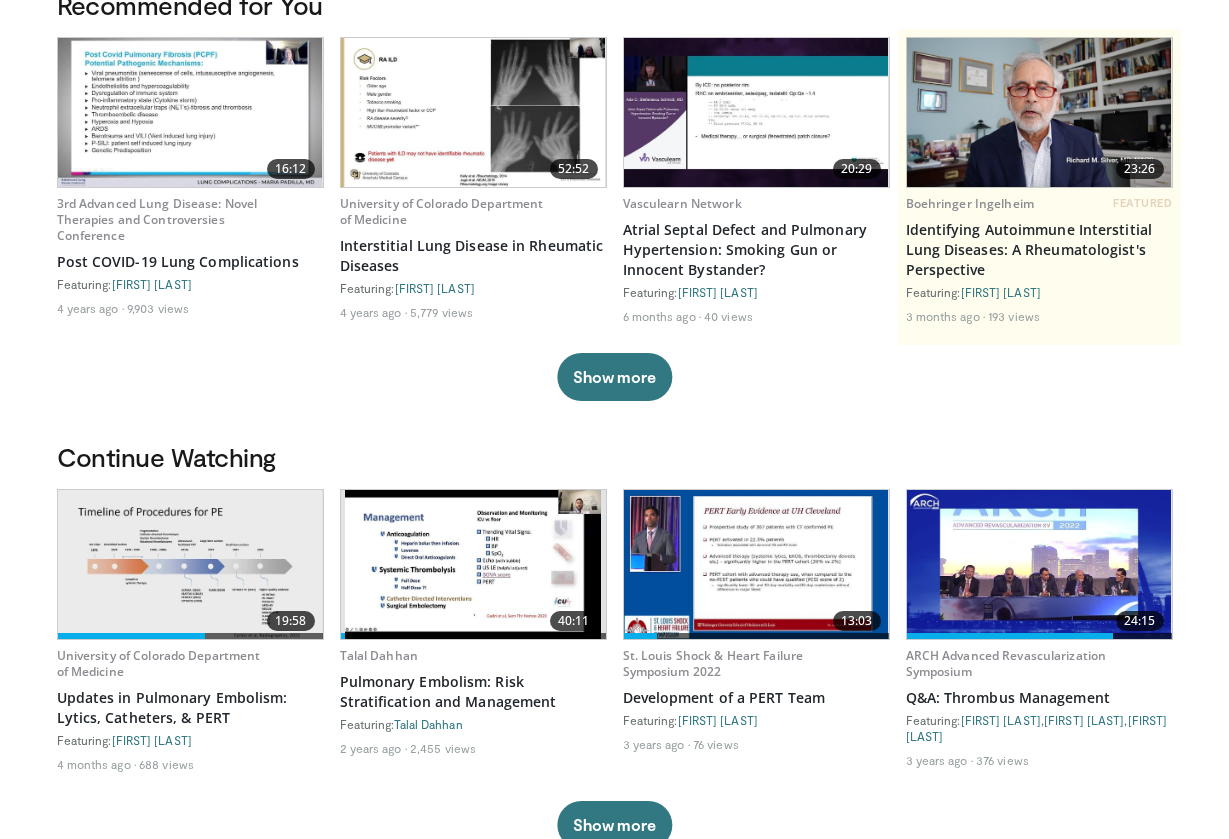 scroll, scrollTop: 233, scrollLeft: 0, axis: vertical 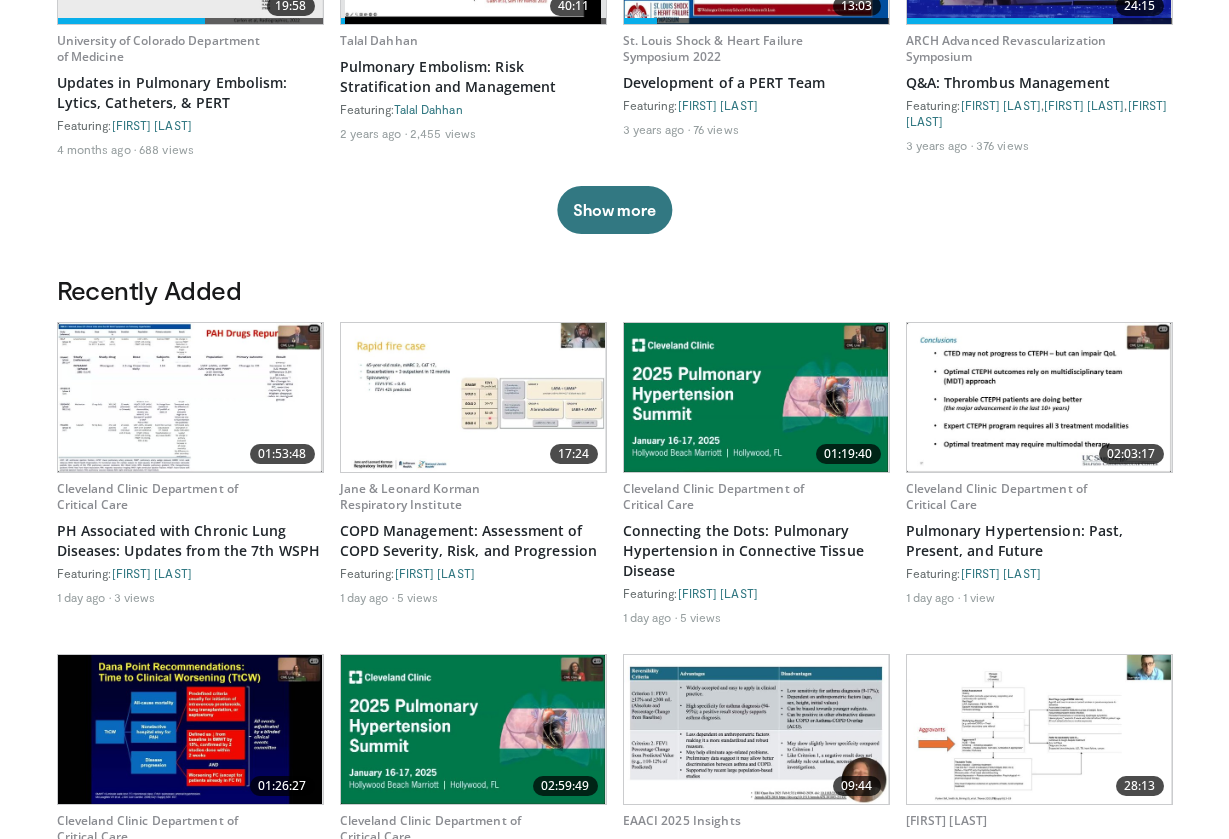 click on "1 day ago
1 view" at bounding box center (1039, 597) 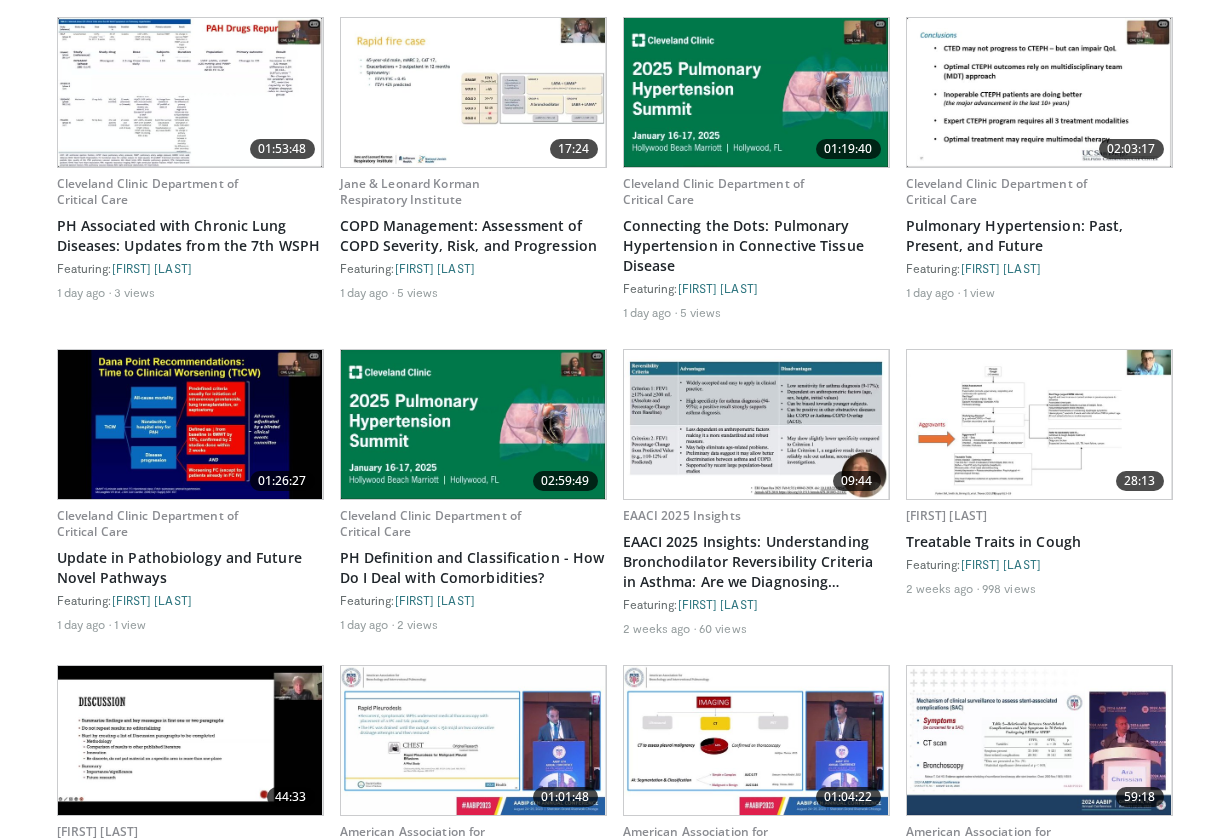scroll, scrollTop: 1152, scrollLeft: 0, axis: vertical 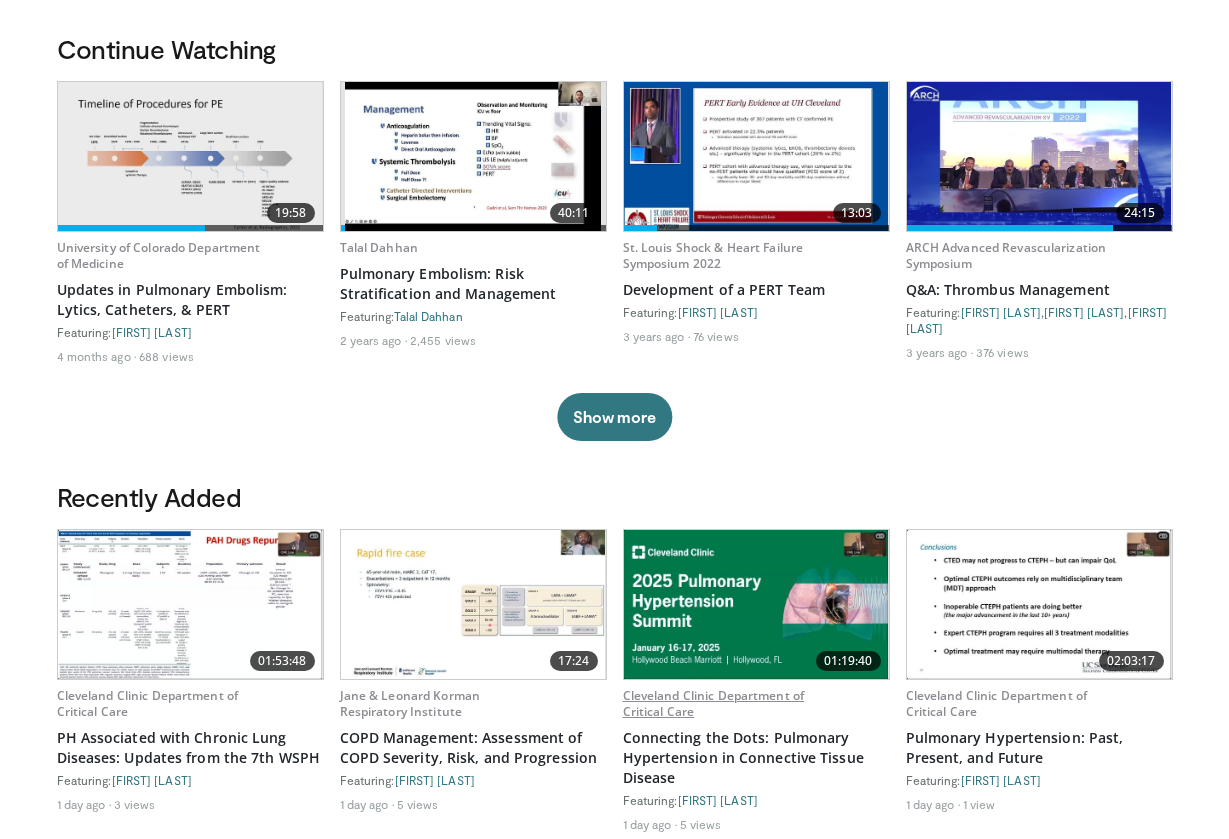 click on "Cleveland Clinic Department of Critical Care" at bounding box center [714, 703] 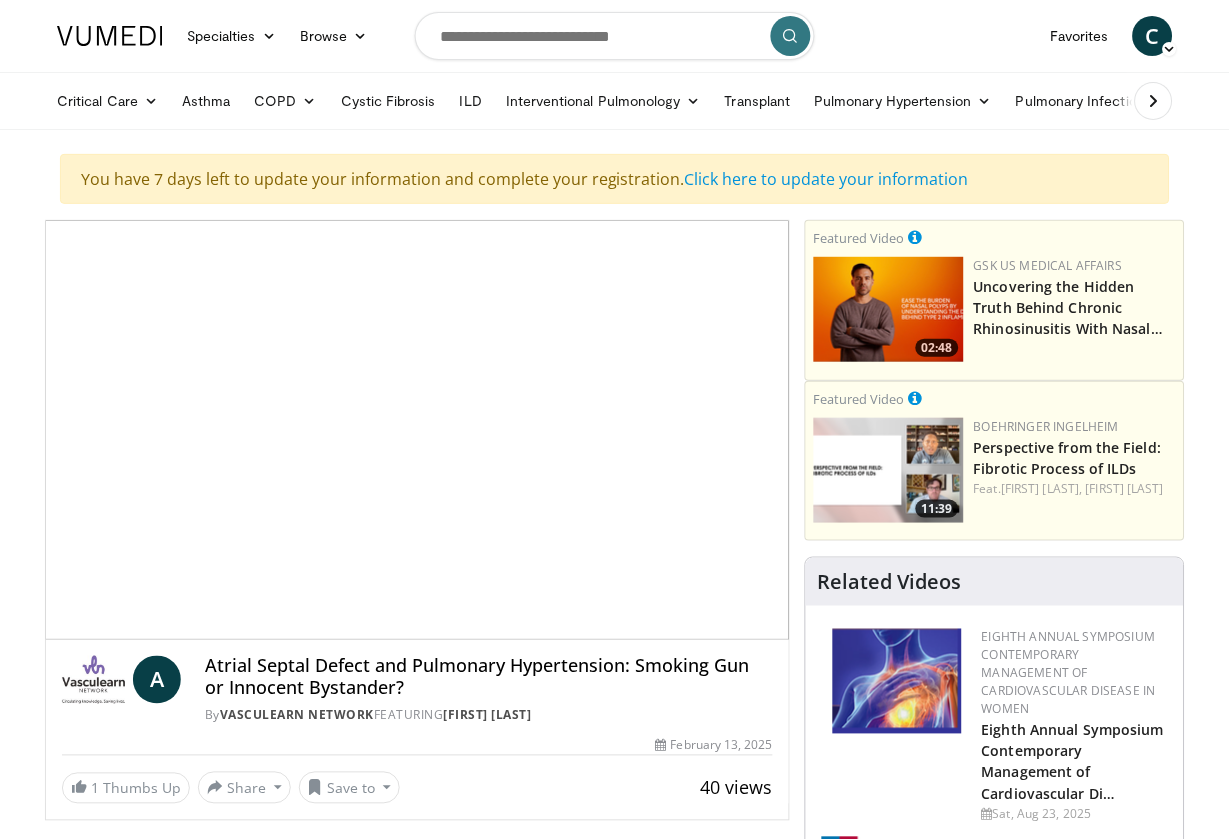 scroll, scrollTop: 0, scrollLeft: 0, axis: both 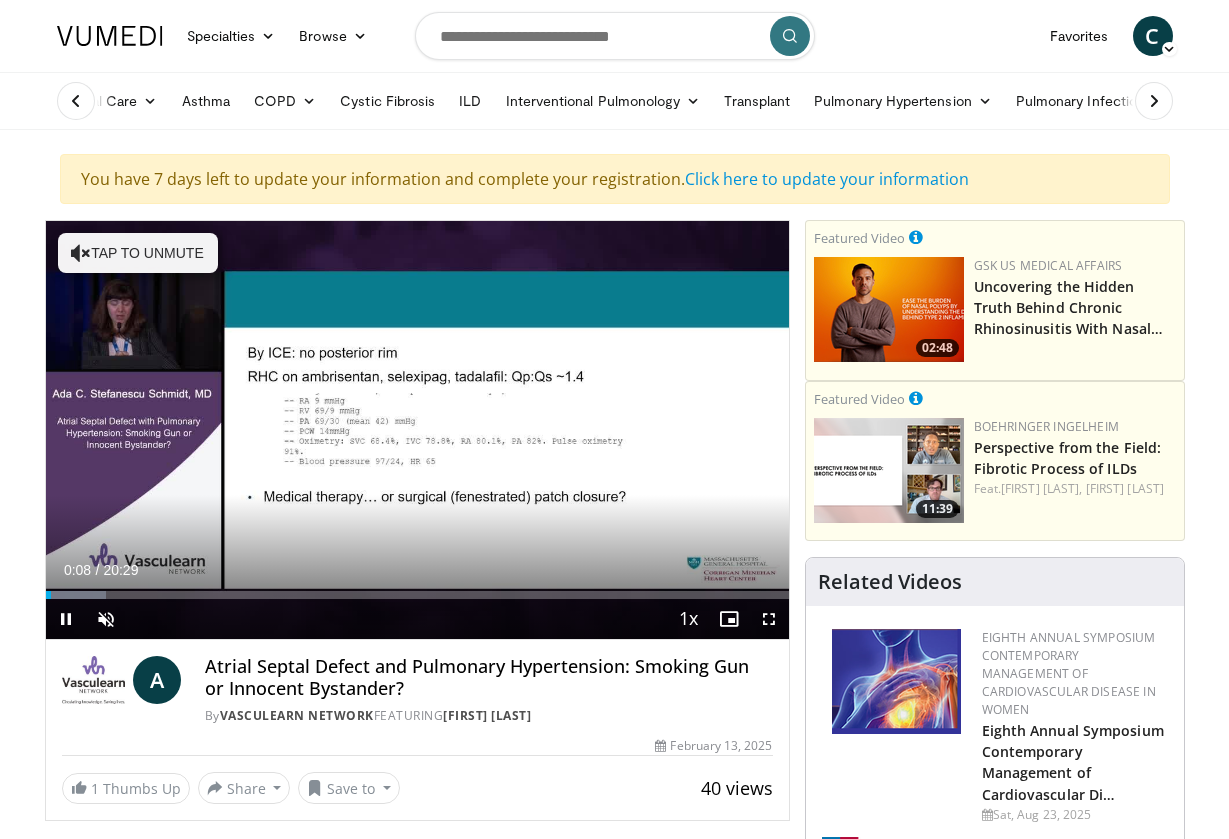 click at bounding box center (66, 619) 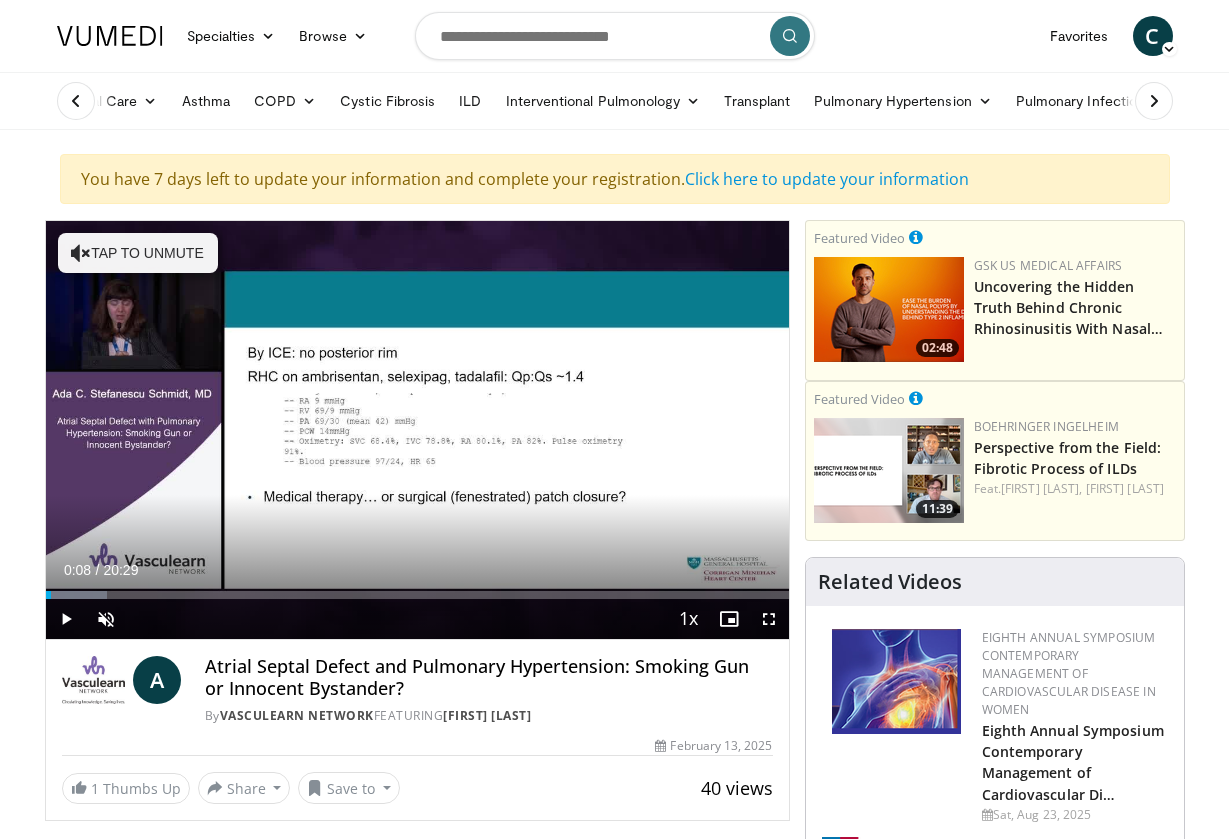 click at bounding box center [66, 619] 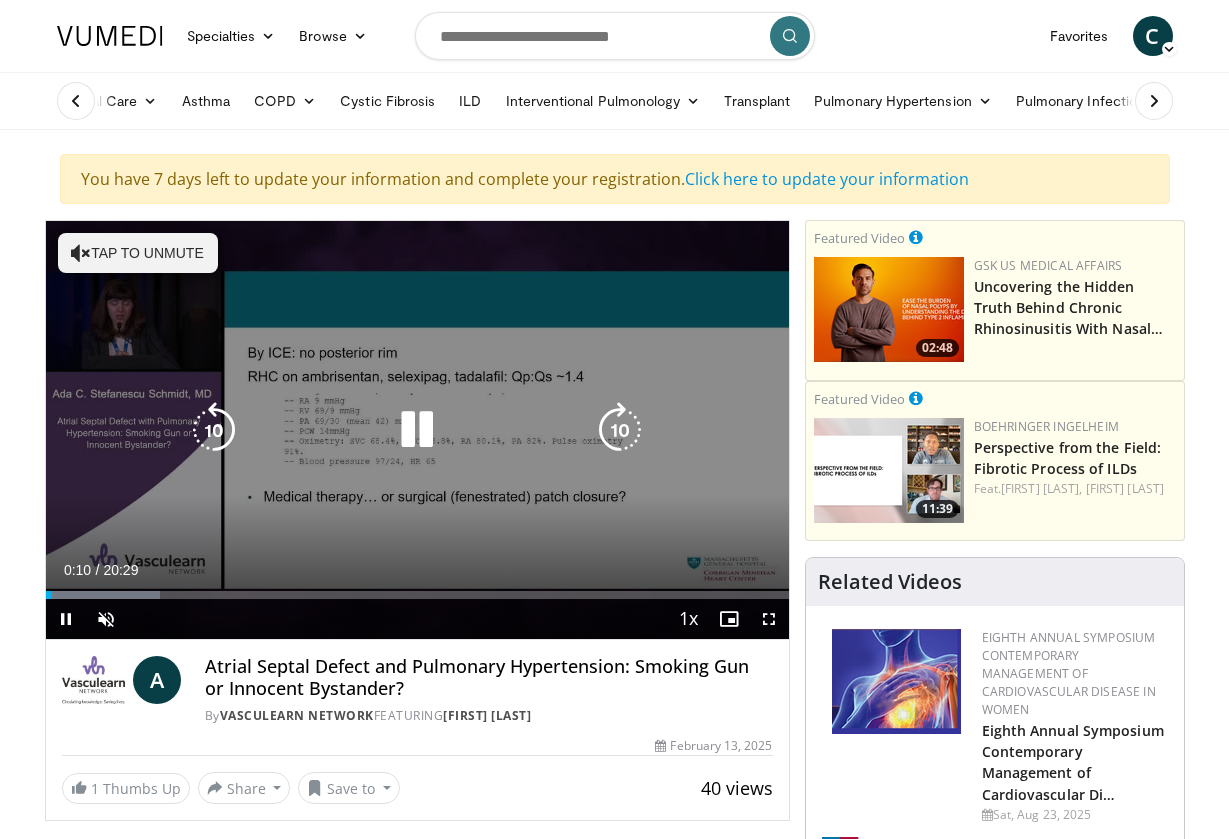 click on "Tap to unmute" at bounding box center (138, 253) 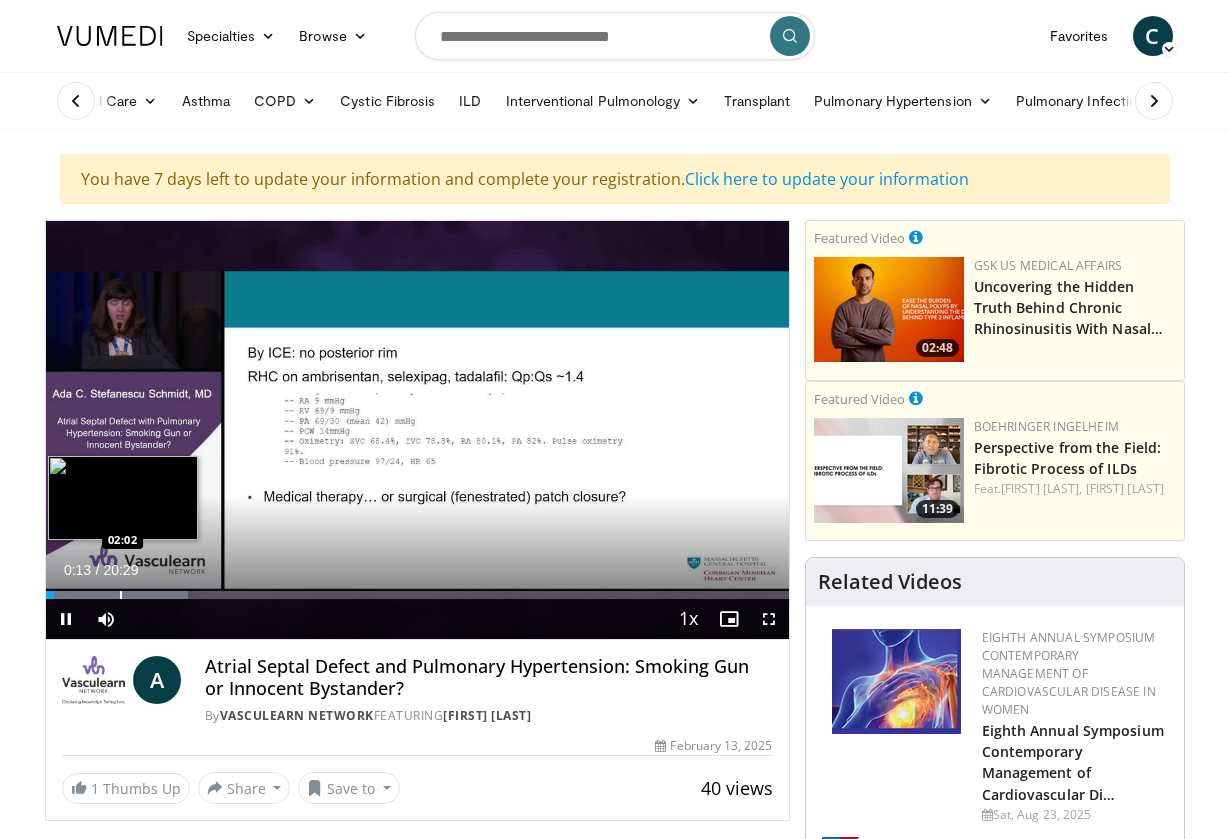 click at bounding box center [121, 595] 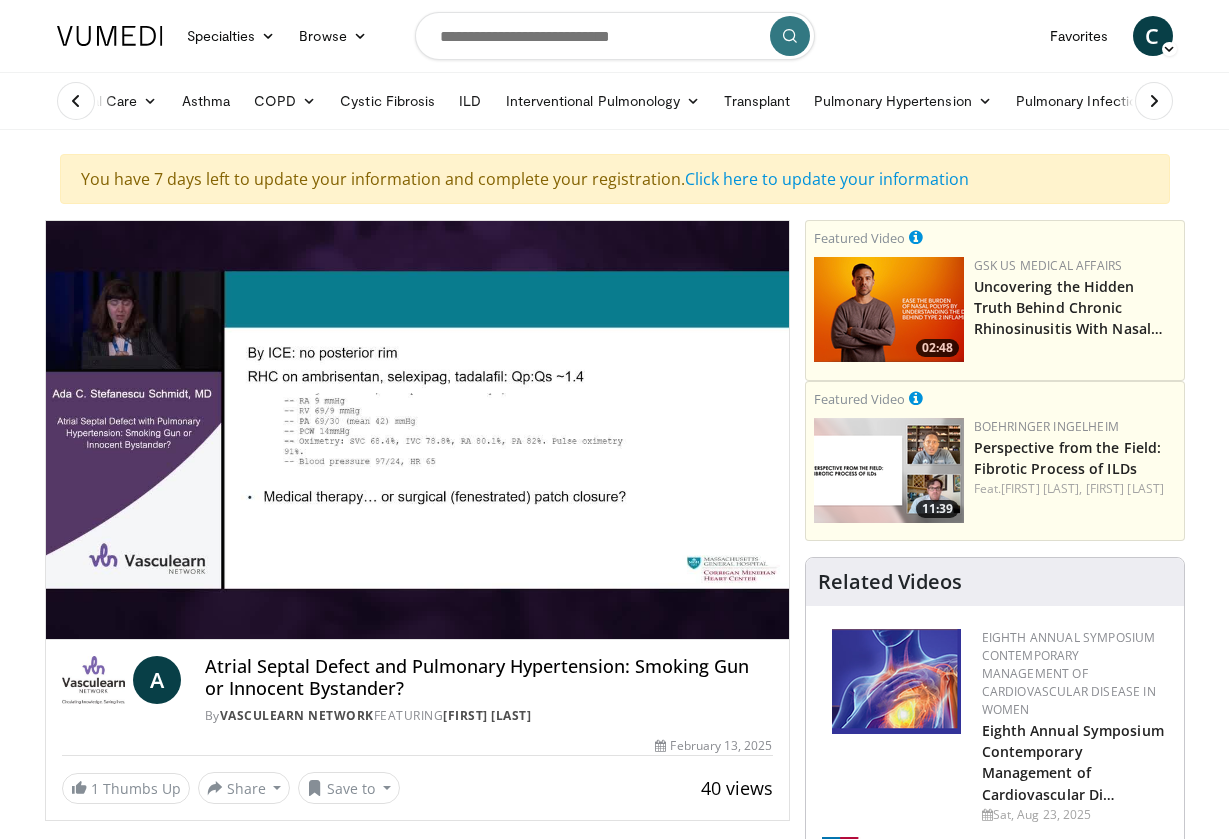 click on "**********" at bounding box center (417, 430) 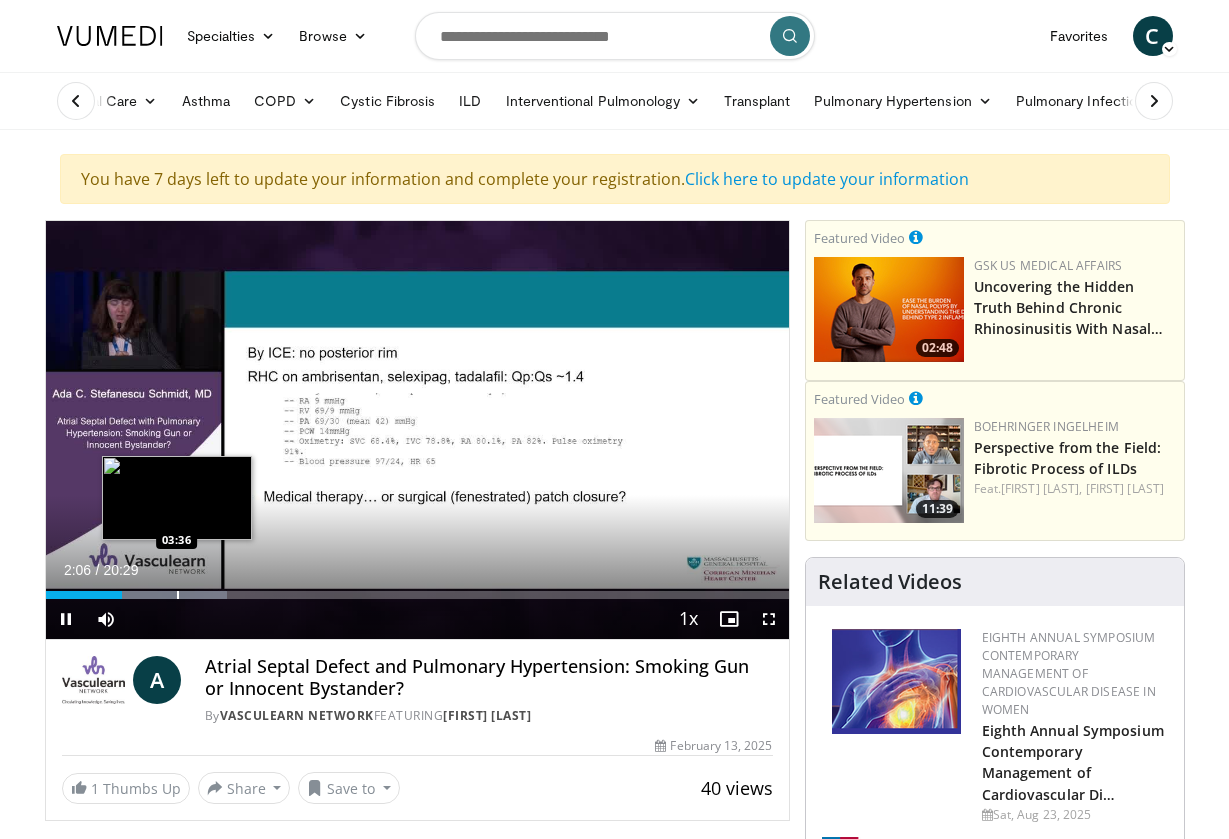 click on "Loaded :  24.41% 02:06 03:36" at bounding box center [417, 589] 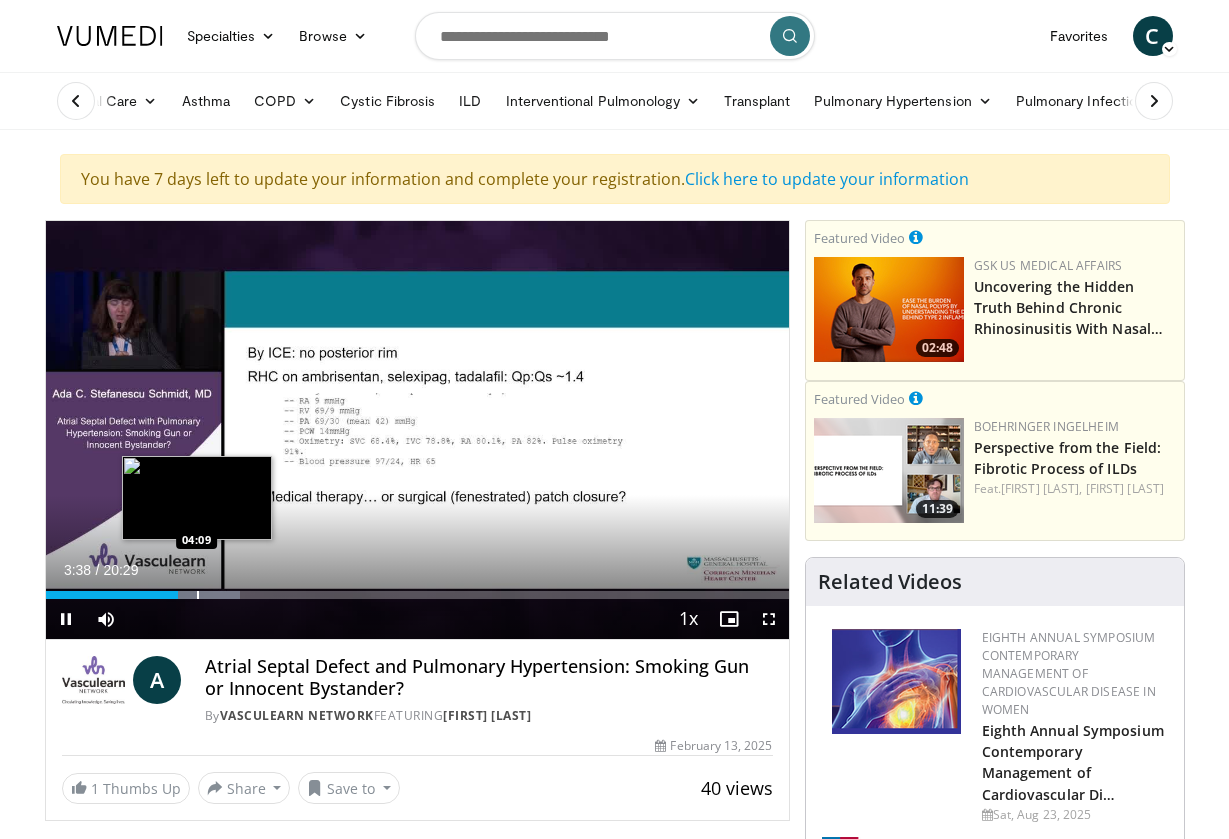click at bounding box center [198, 595] 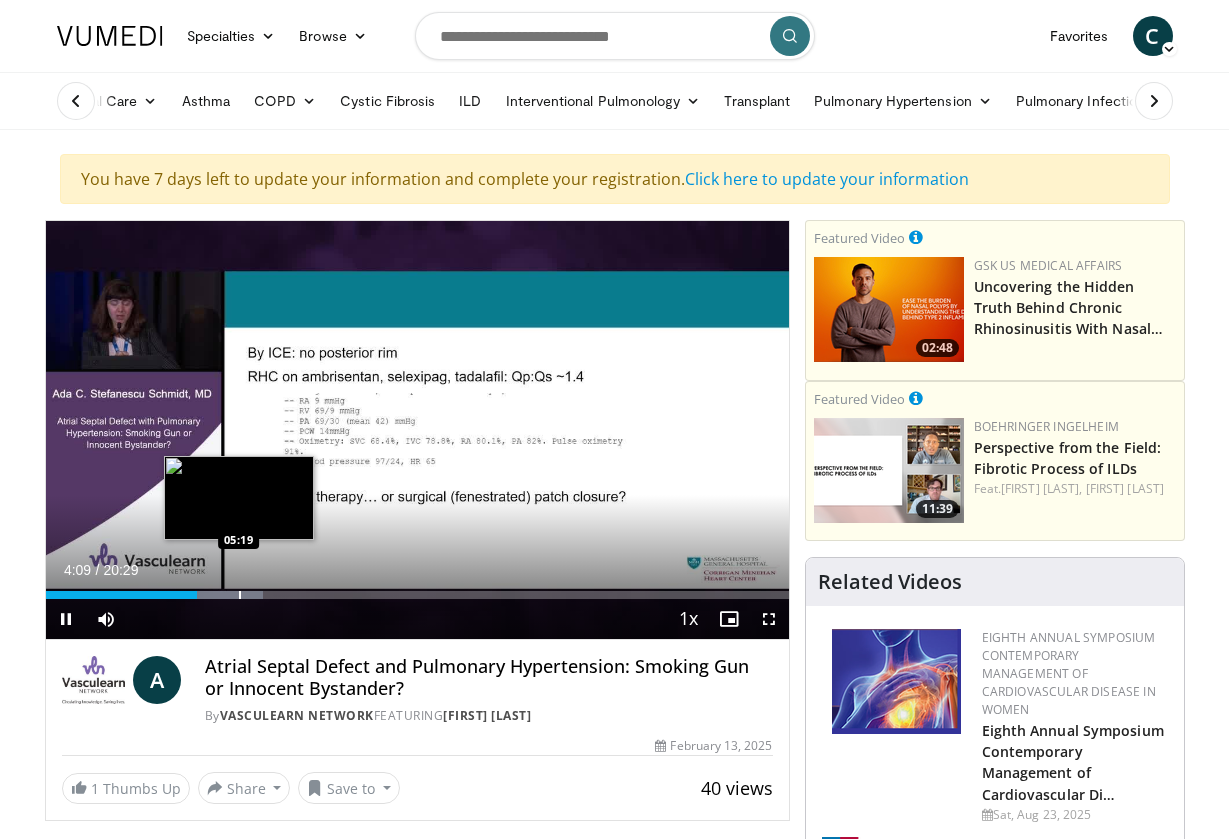 click at bounding box center [240, 595] 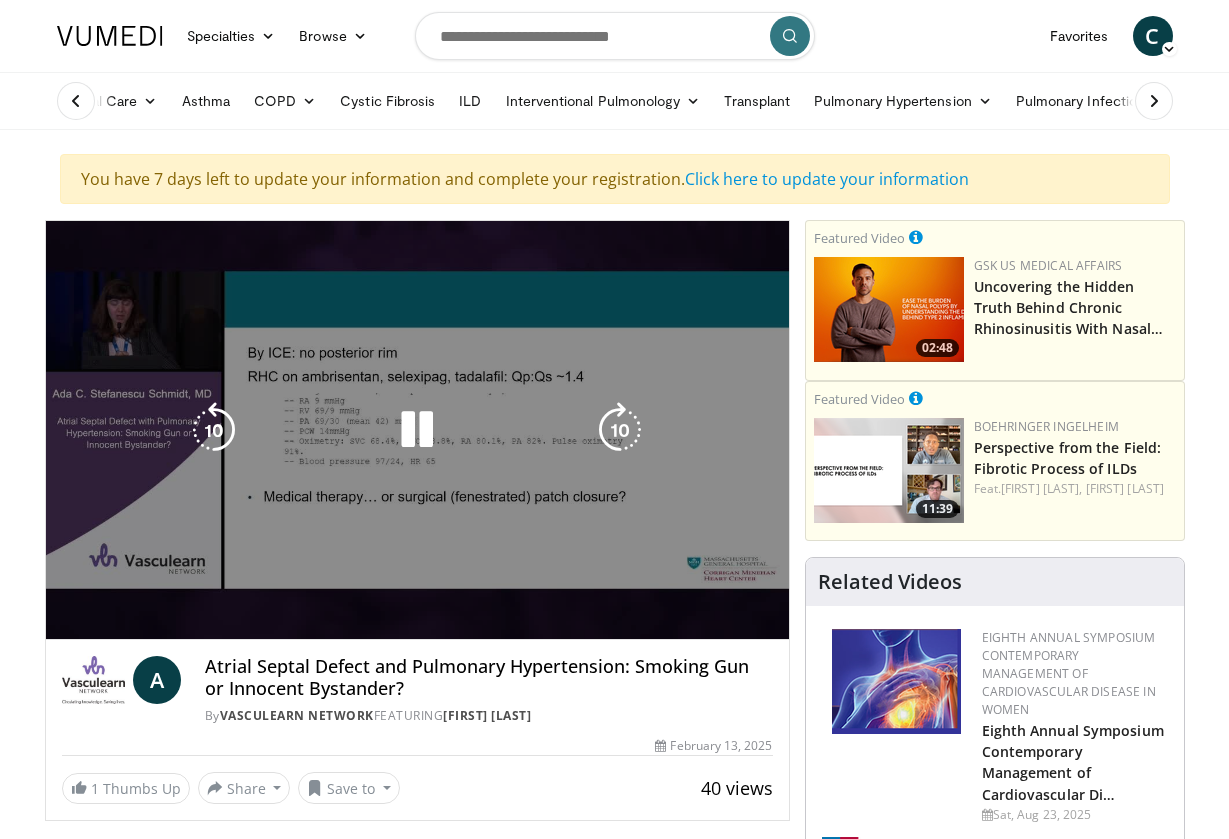 click on "**********" at bounding box center (417, 430) 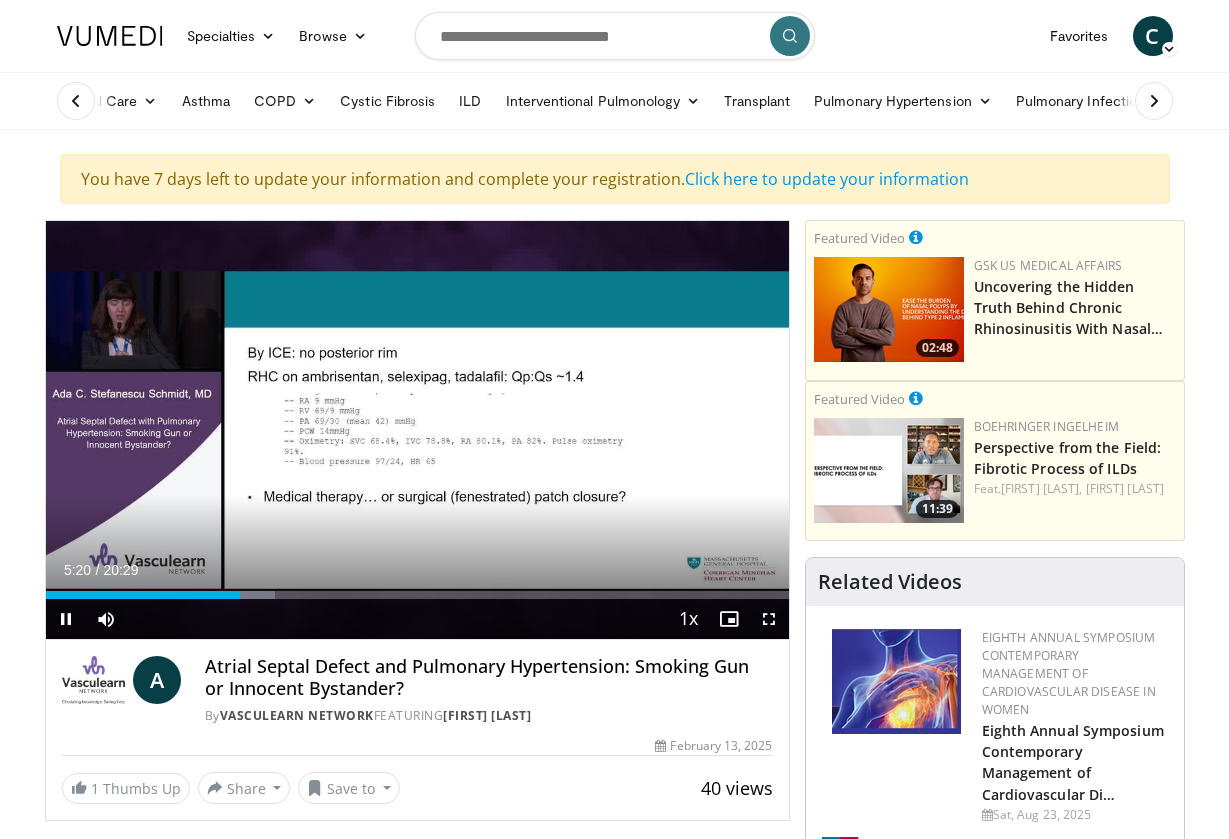click at bounding box center (66, 619) 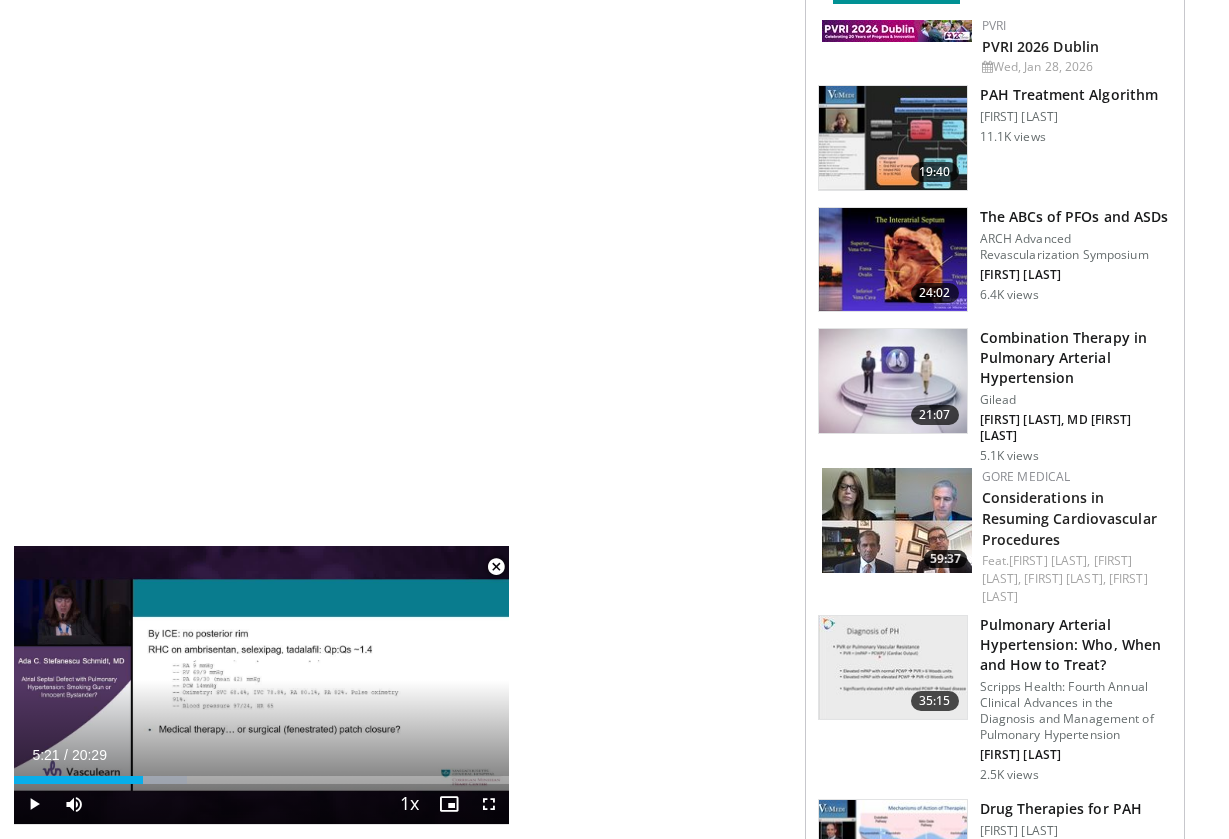 scroll, scrollTop: 1238, scrollLeft: 0, axis: vertical 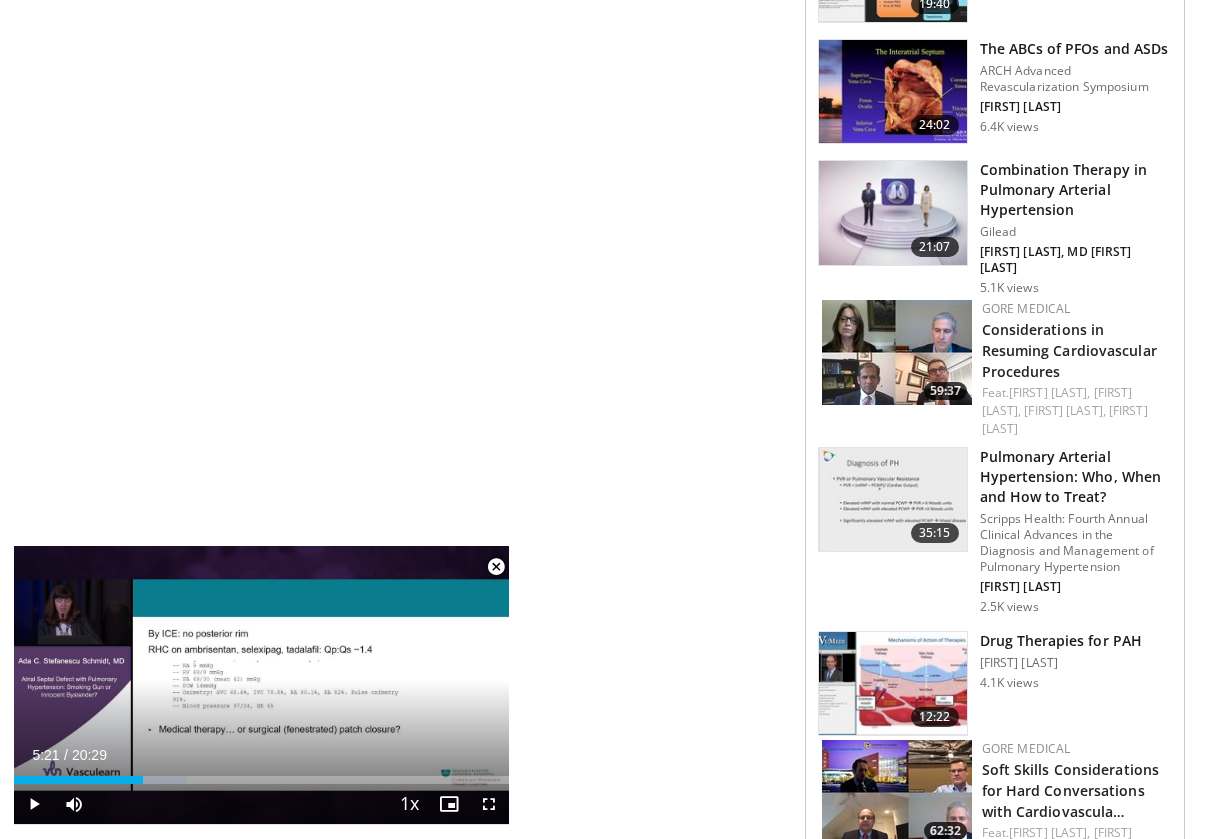 click on "Drug Therapies for PAH" at bounding box center (1061, 641) 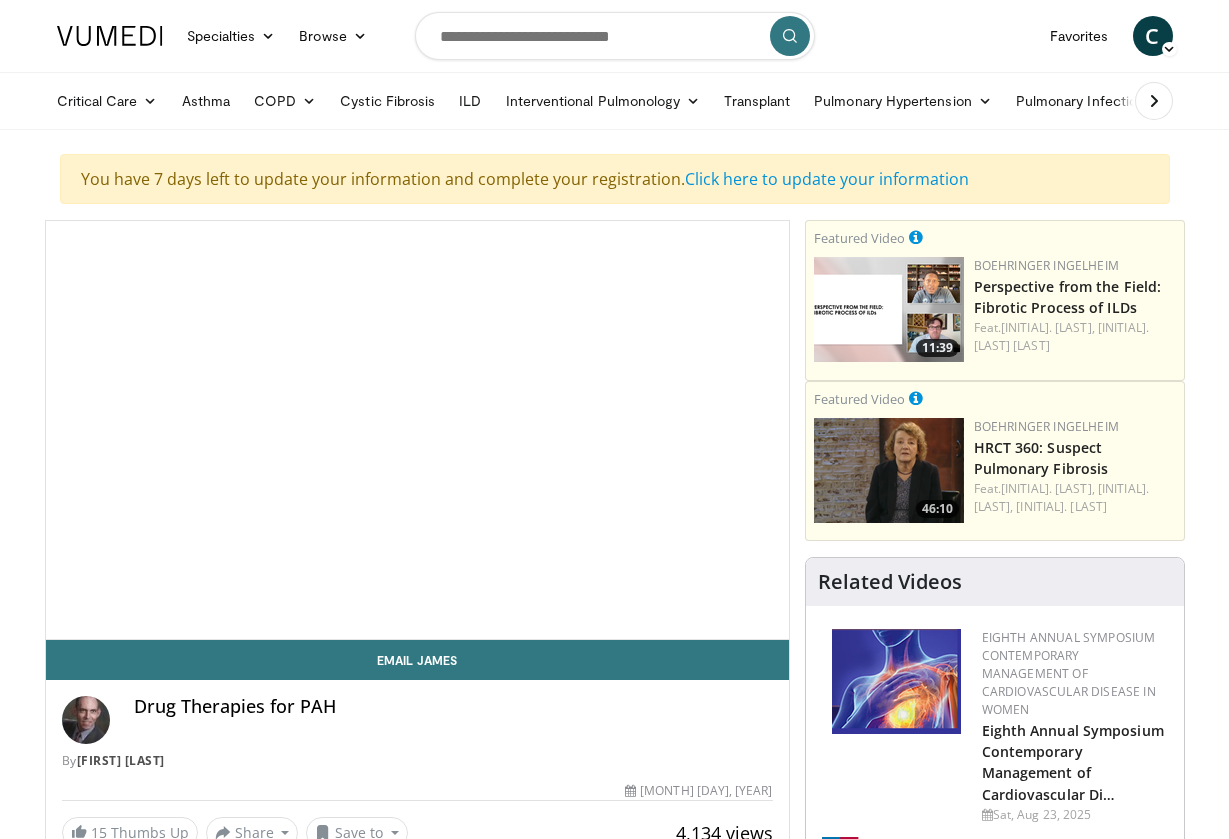 scroll, scrollTop: 0, scrollLeft: 0, axis: both 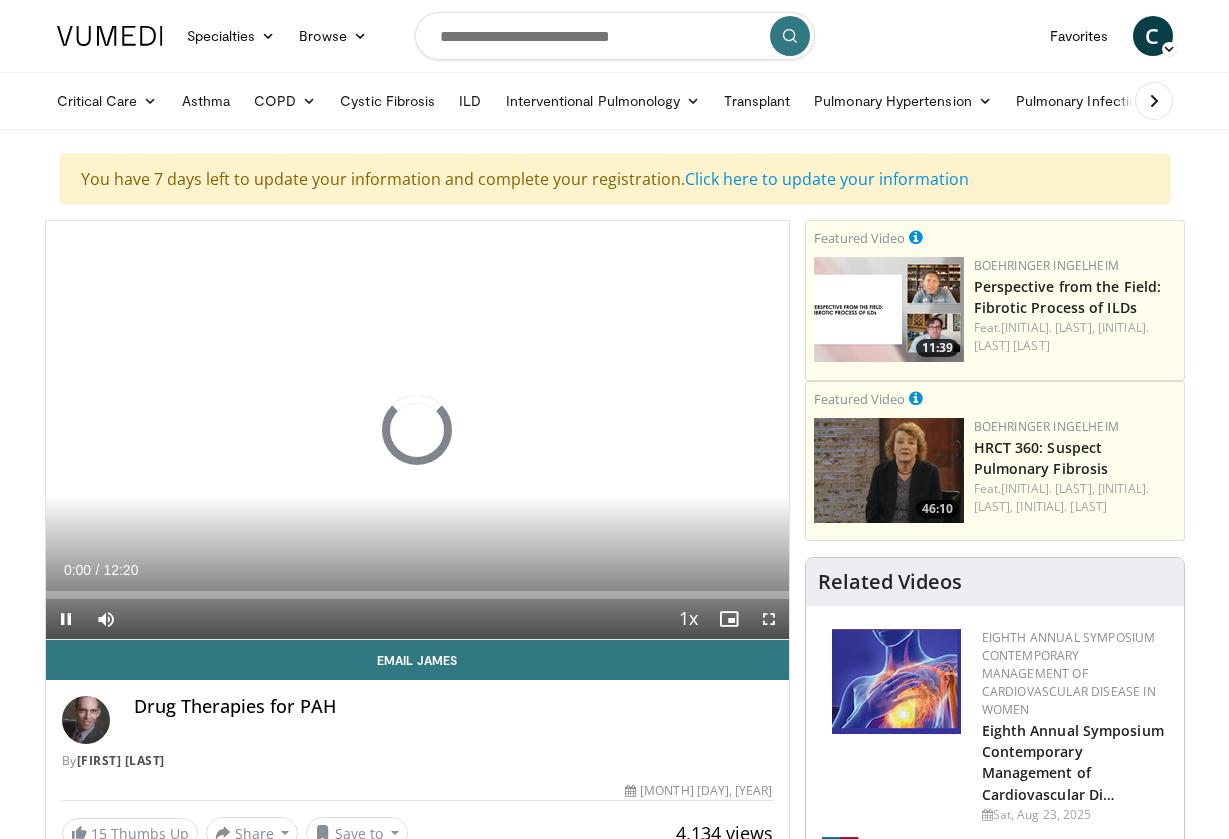 click at bounding box center (66, 619) 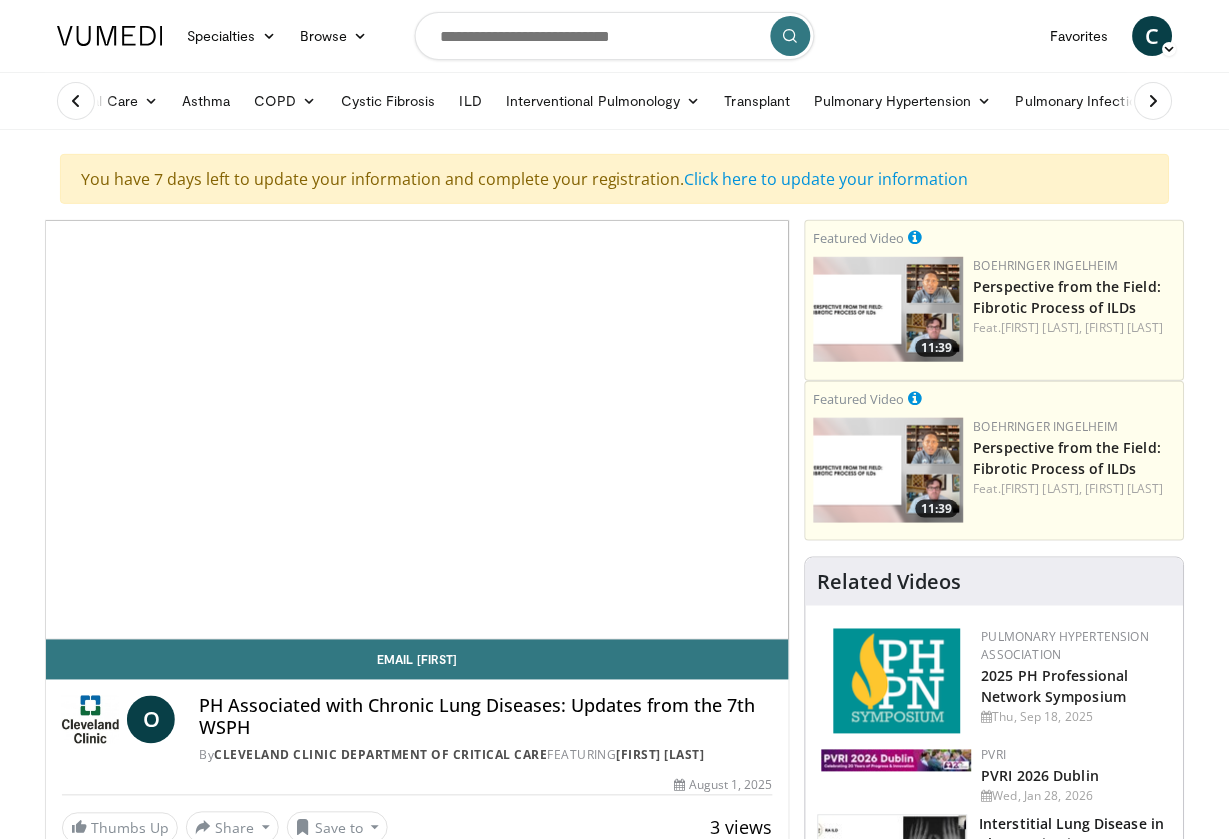 scroll, scrollTop: 0, scrollLeft: 0, axis: both 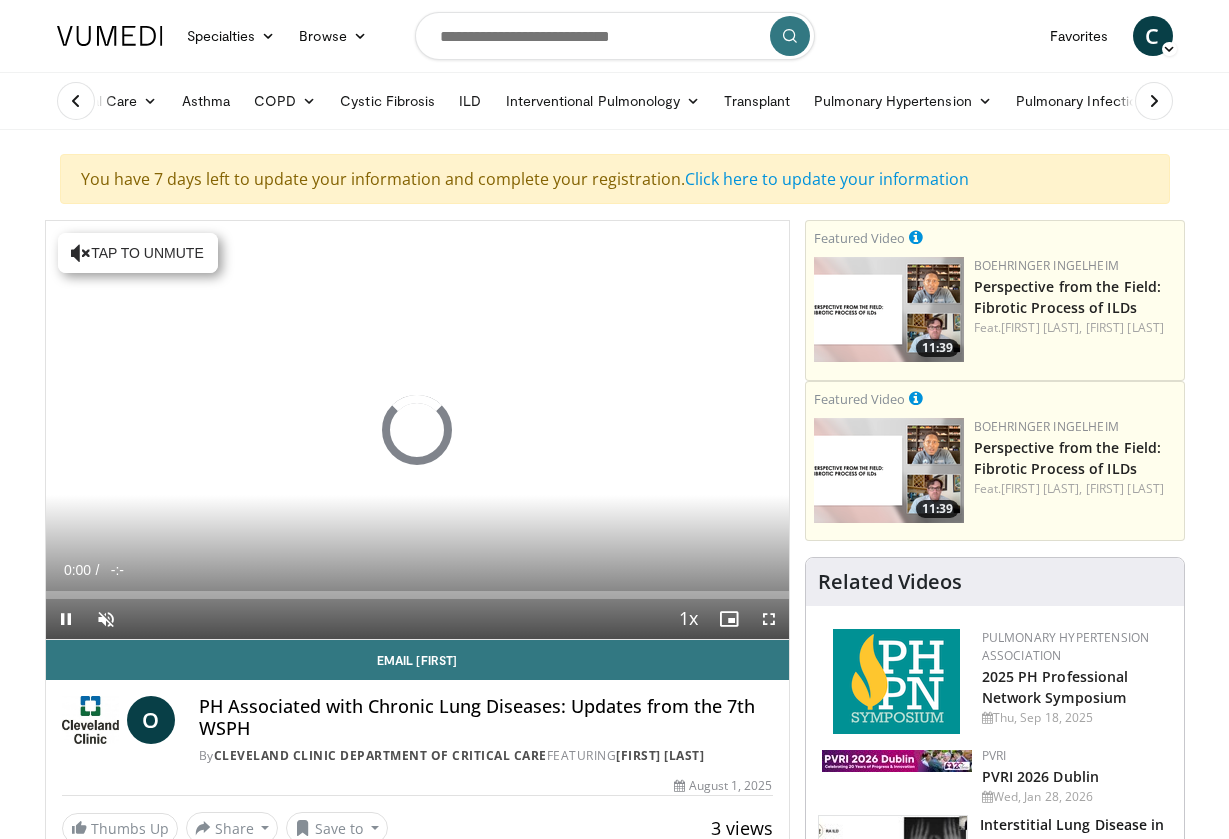 click at bounding box center (66, 619) 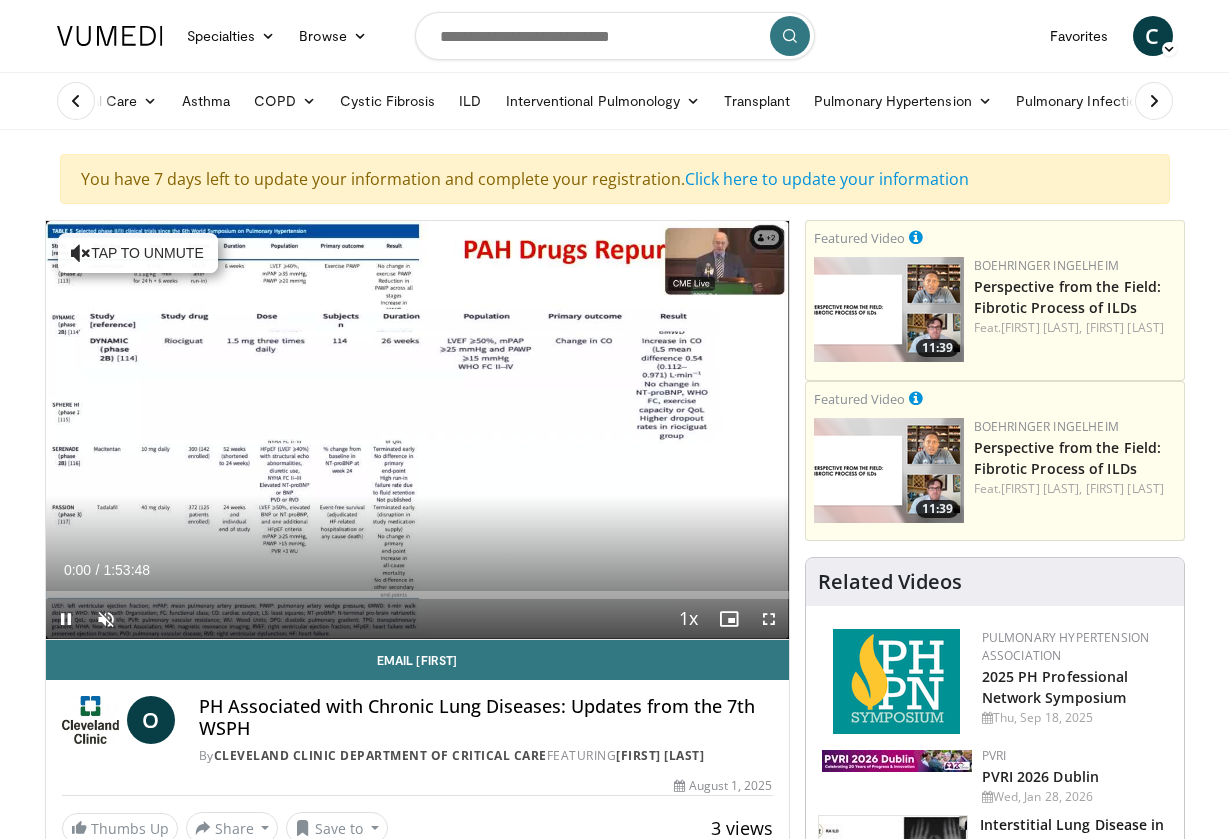 click at bounding box center (66, 619) 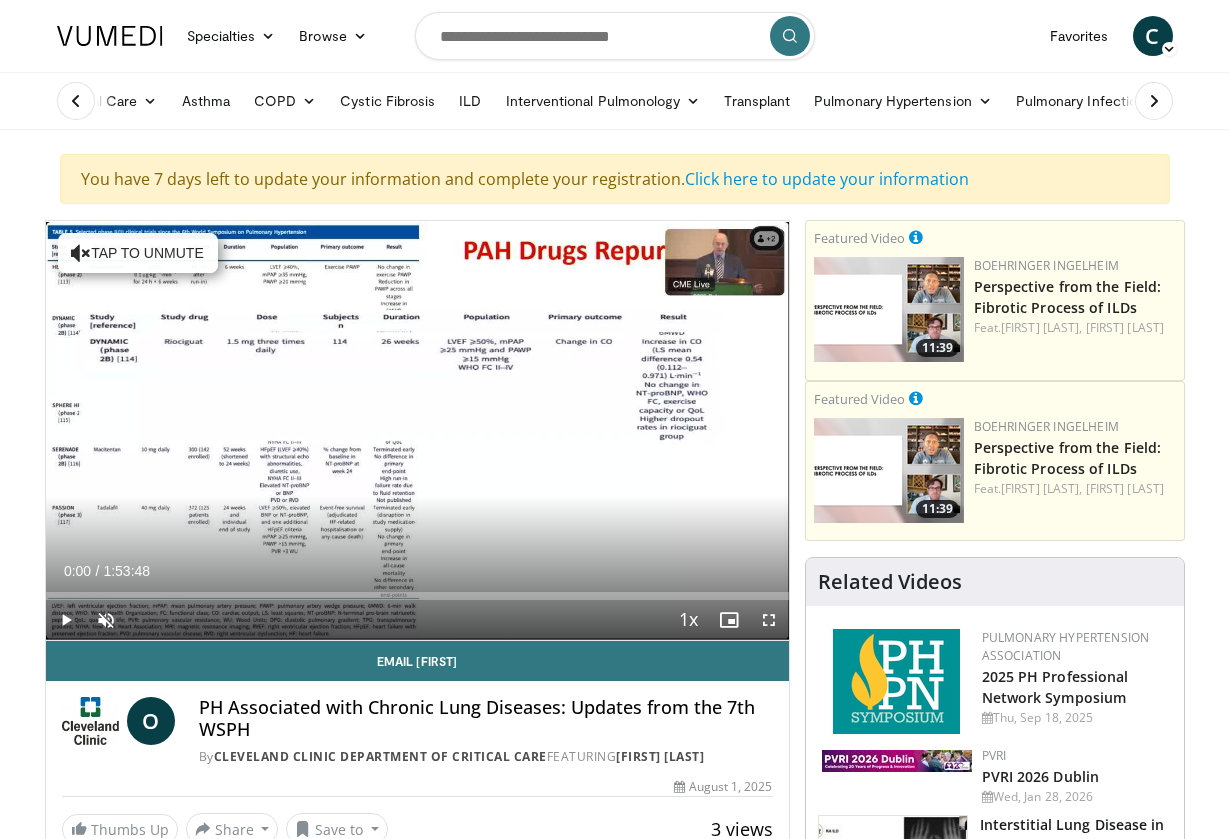 scroll, scrollTop: 0, scrollLeft: 0, axis: both 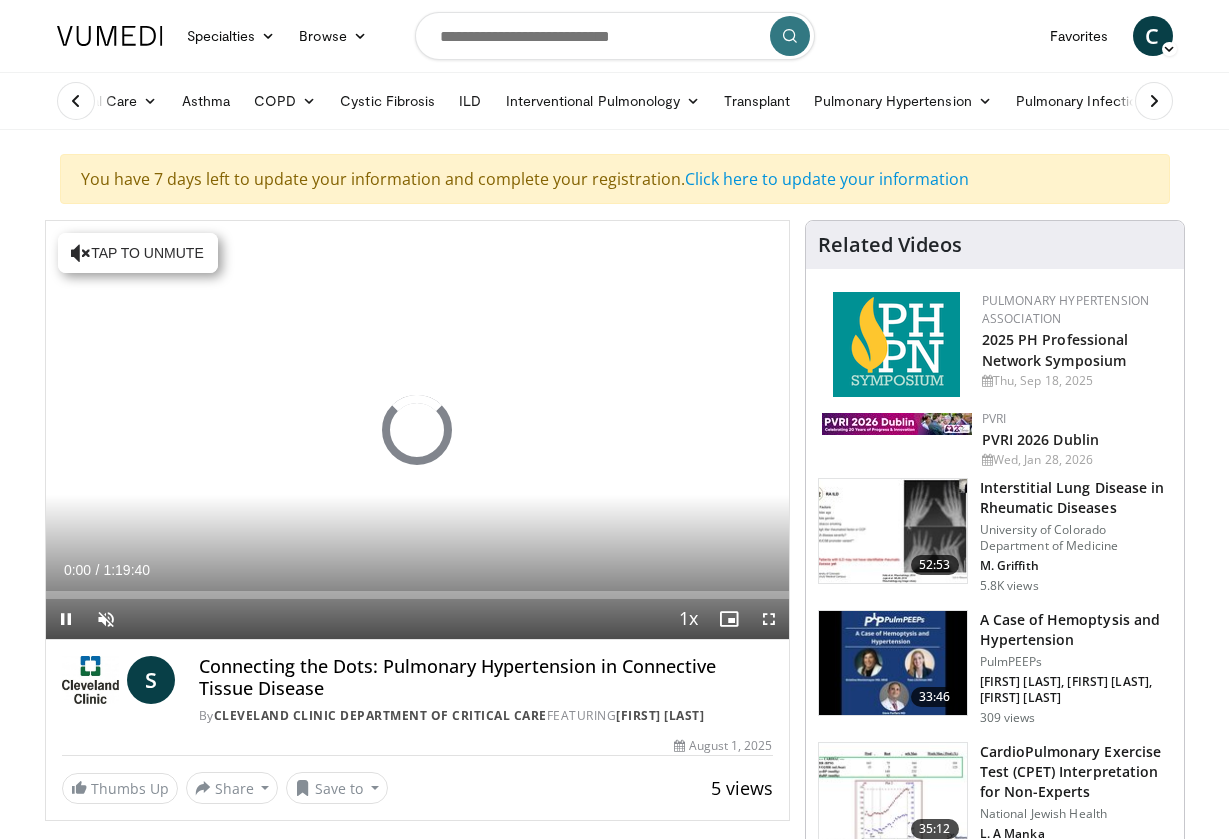 click at bounding box center (66, 619) 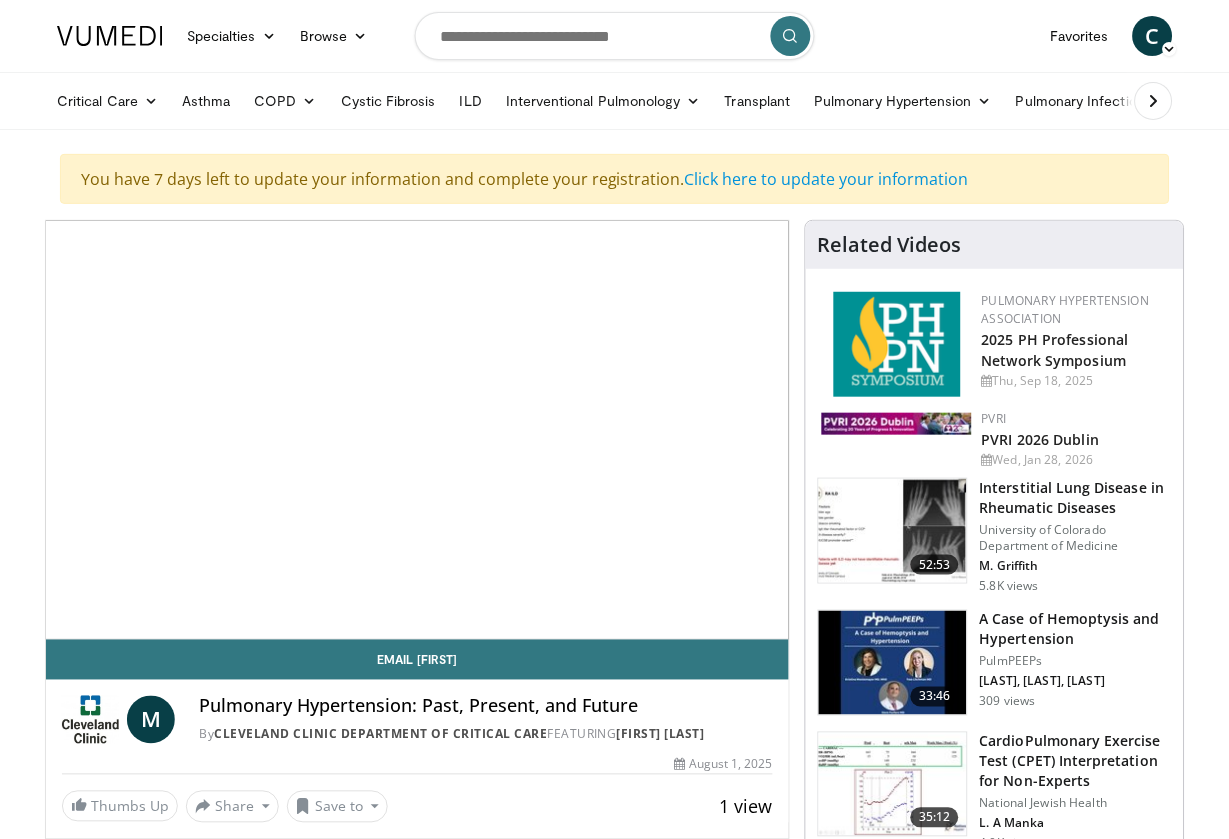 scroll, scrollTop: 0, scrollLeft: 0, axis: both 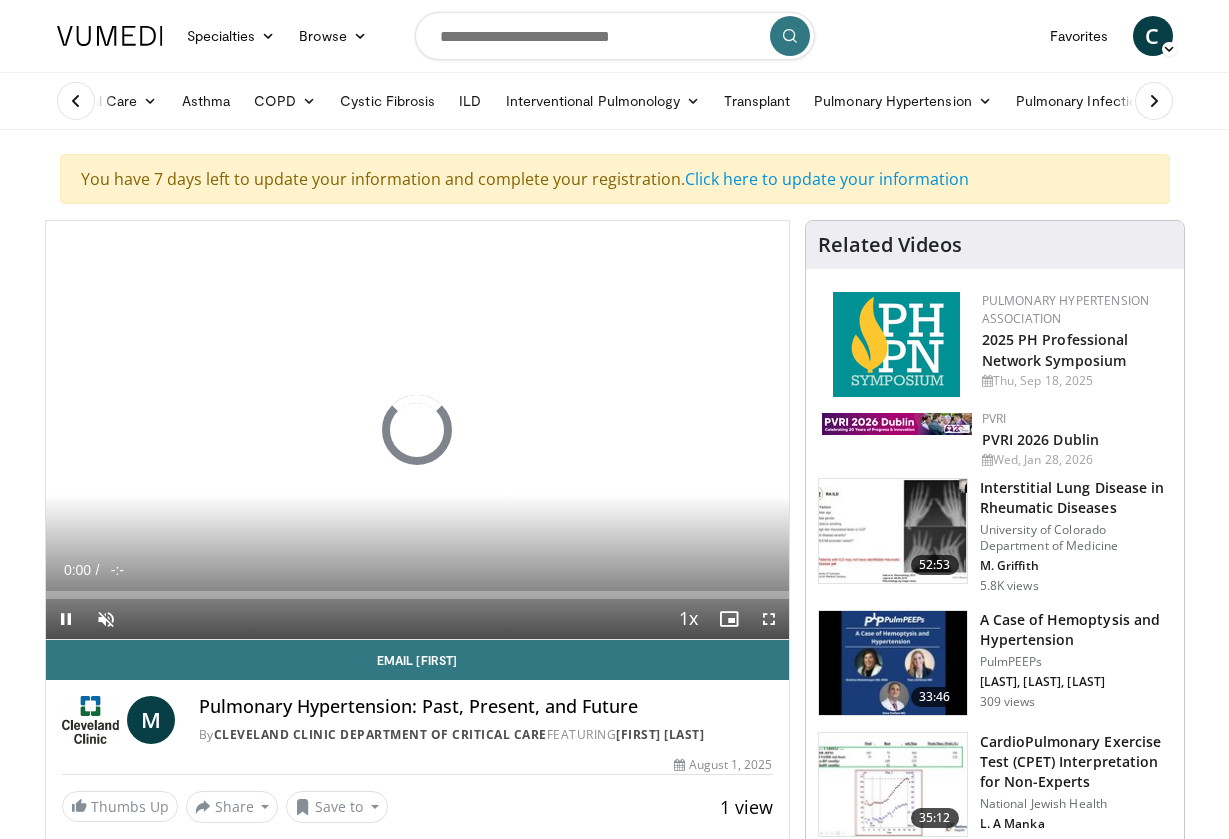 click at bounding box center [66, 619] 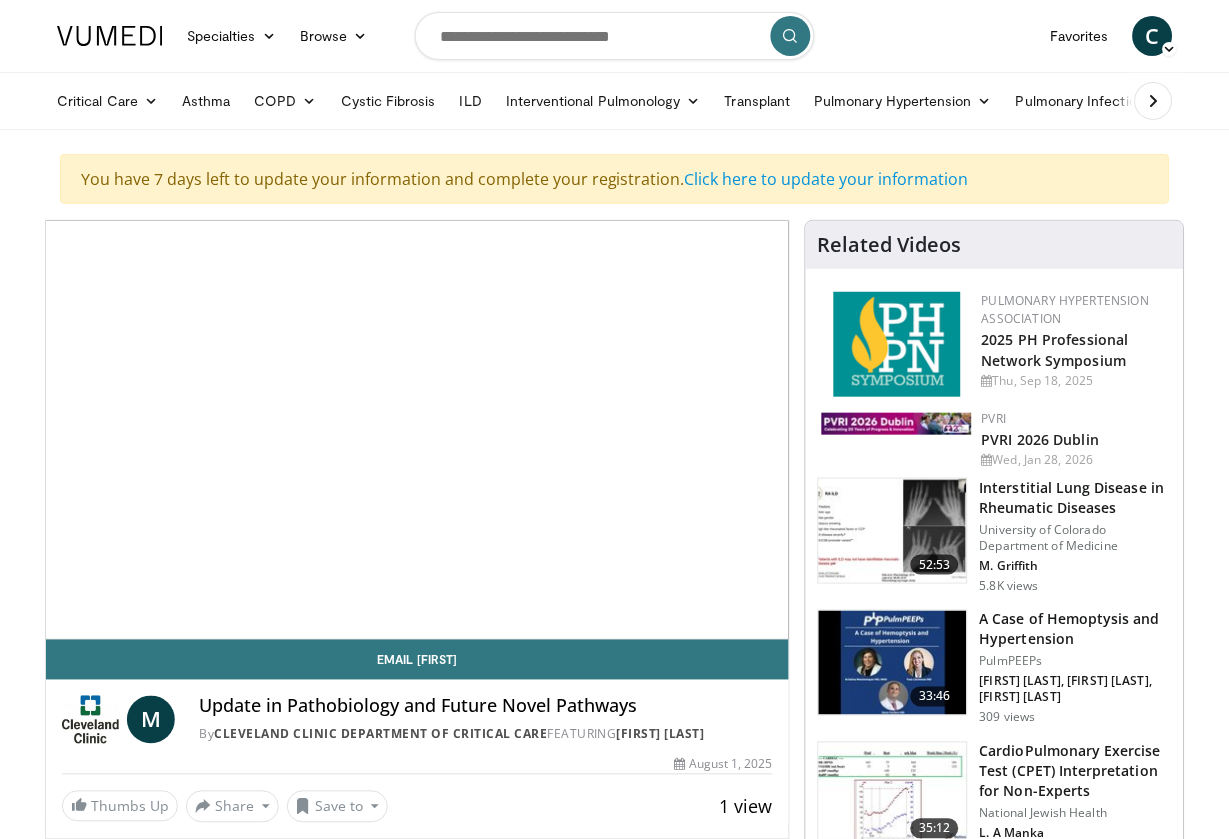 scroll, scrollTop: 0, scrollLeft: 0, axis: both 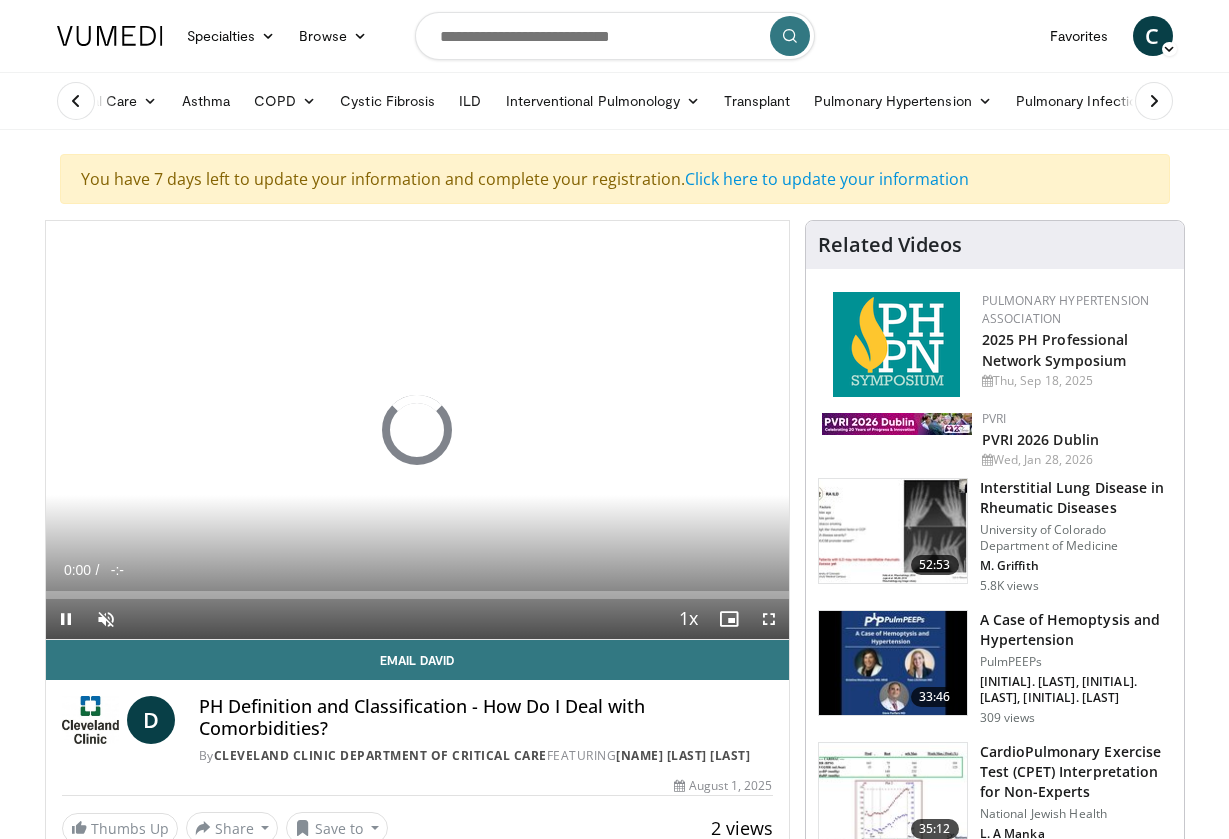 click at bounding box center [66, 619] 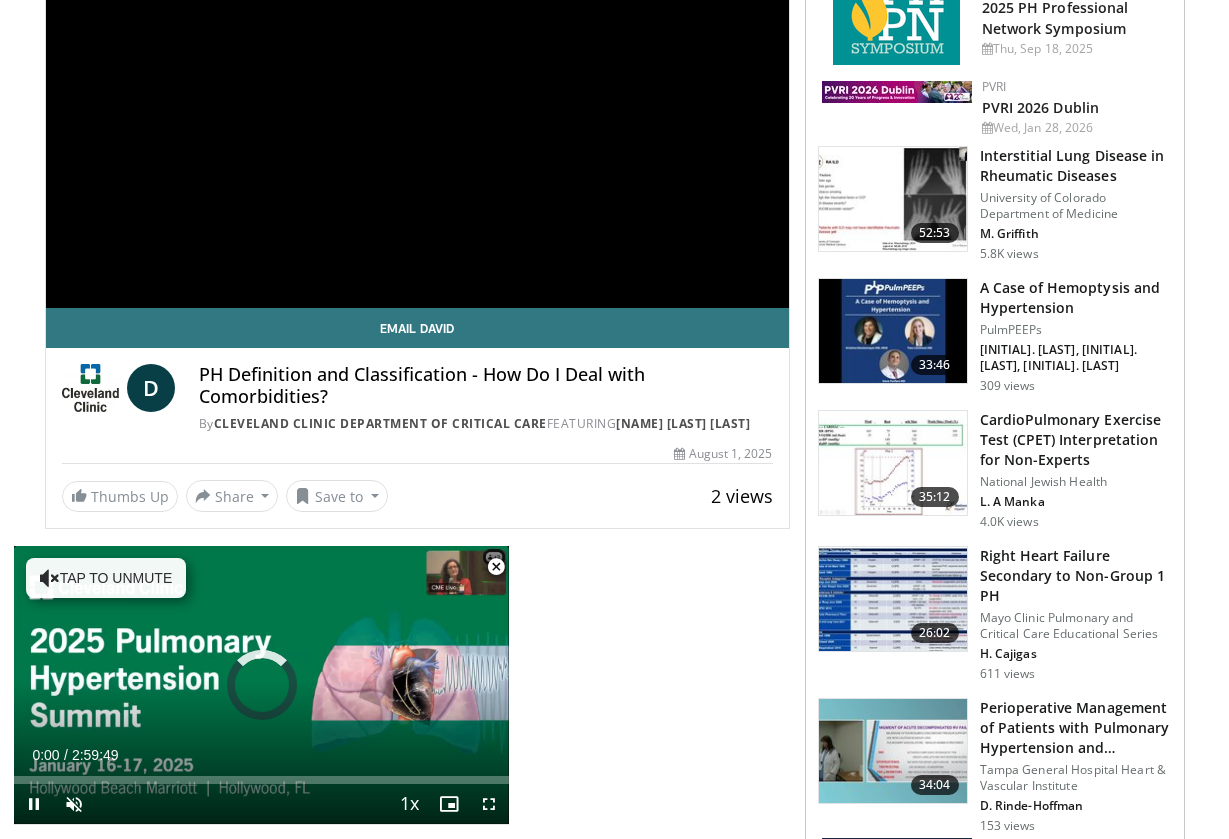 scroll, scrollTop: 335, scrollLeft: 0, axis: vertical 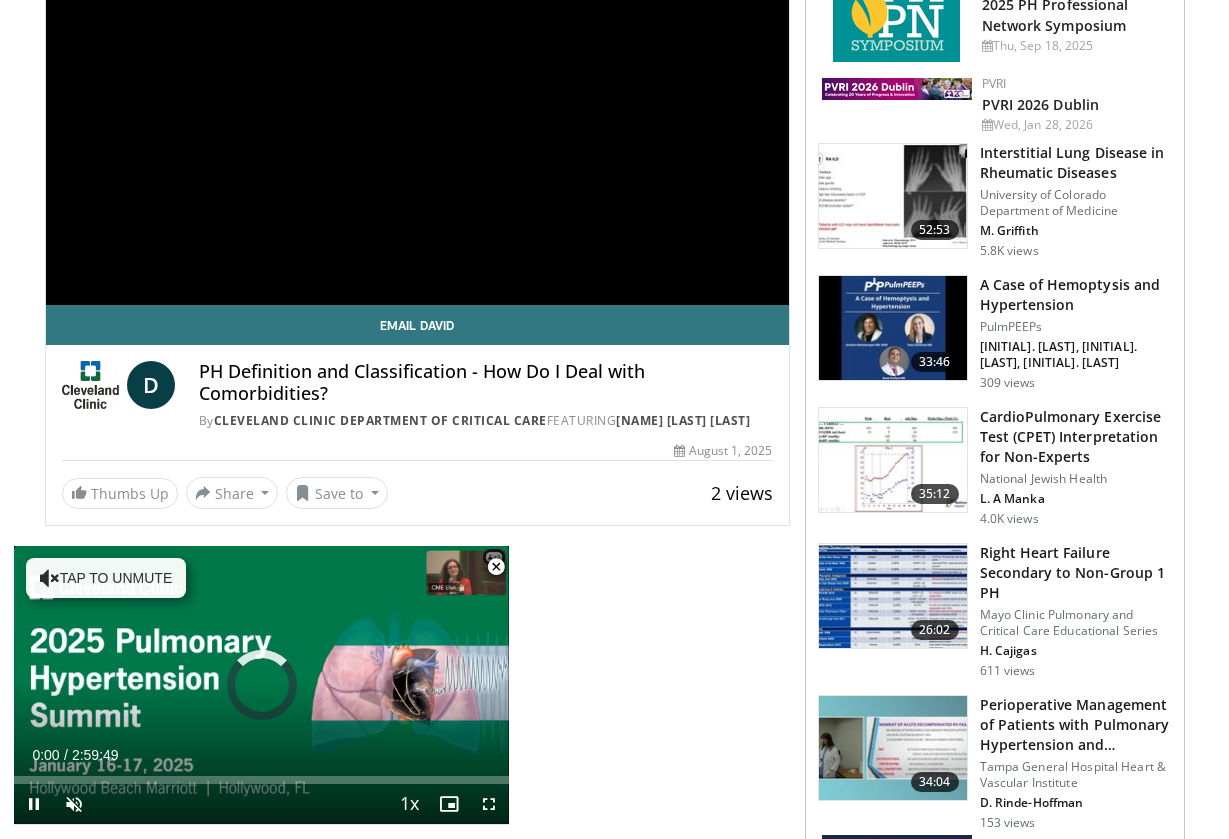 click at bounding box center (496, 567) 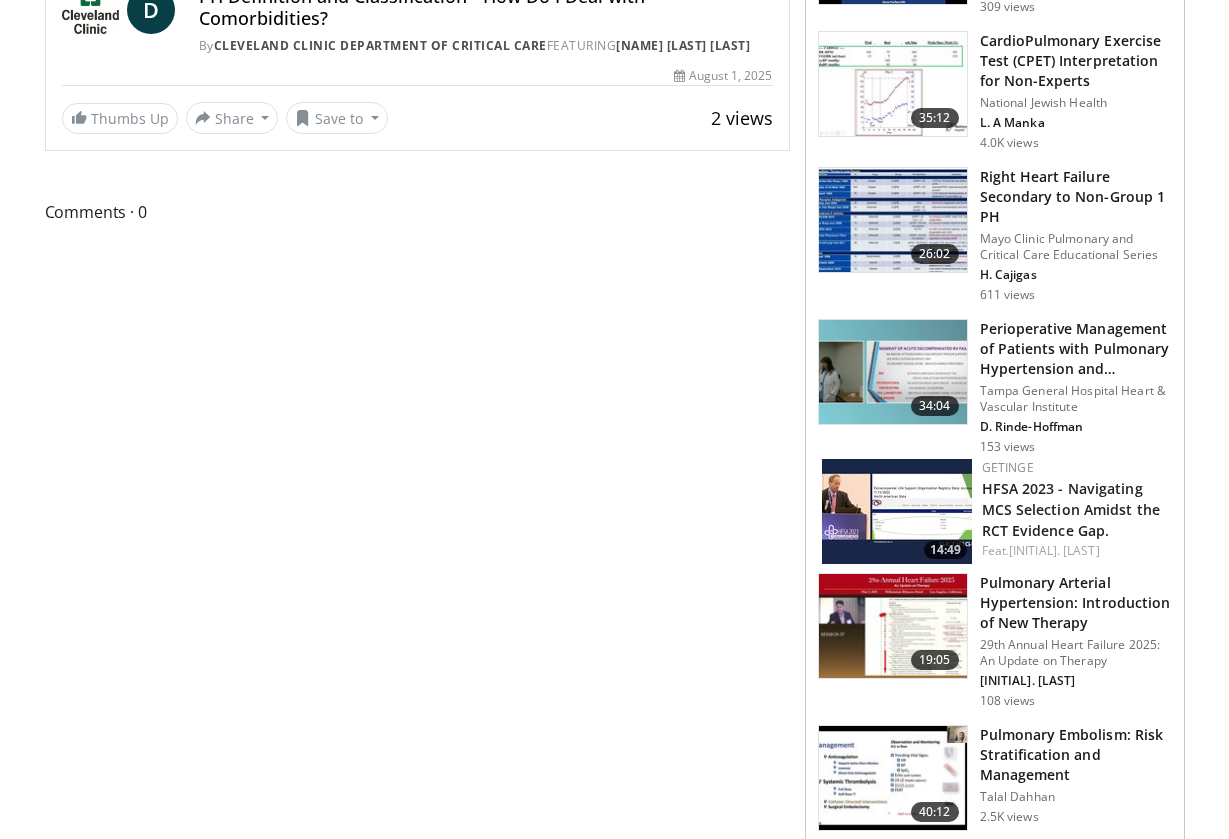 scroll, scrollTop: 710, scrollLeft: 0, axis: vertical 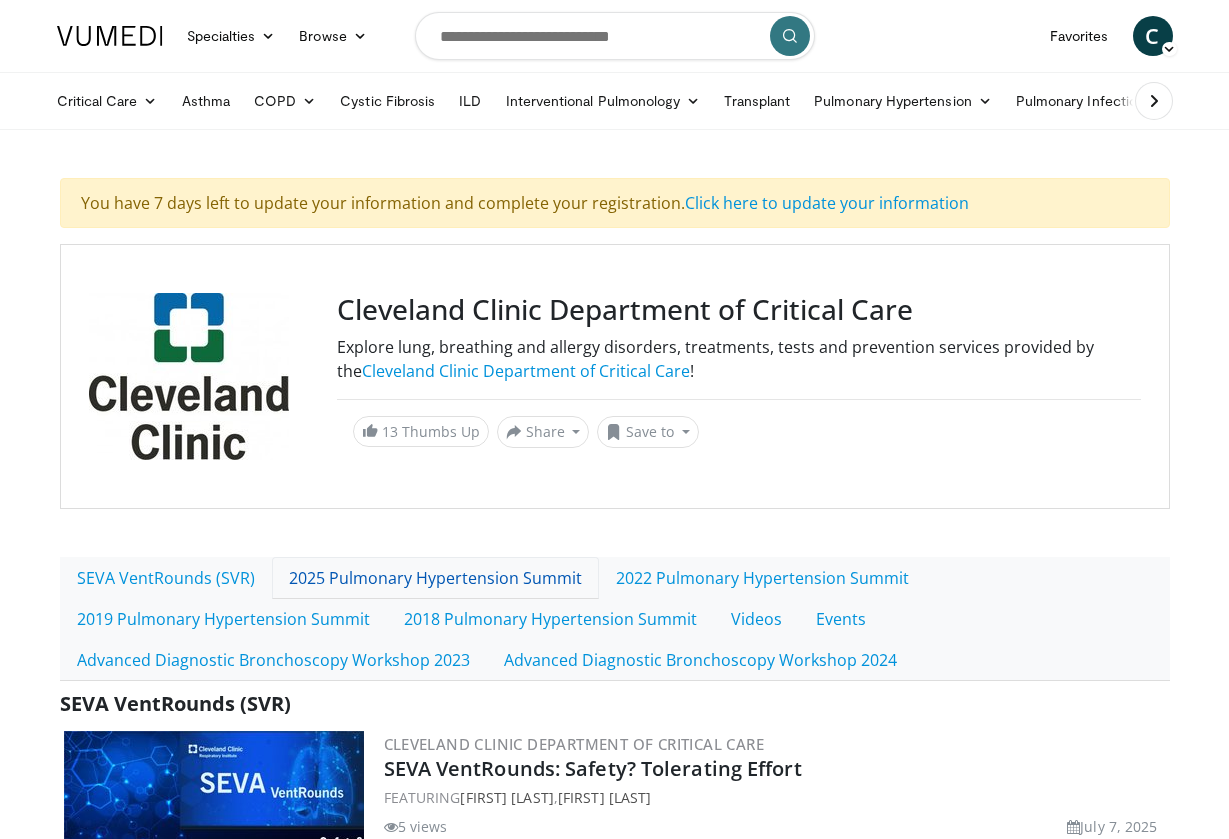 click on "2025 Pulmonary Hypertension Summit" at bounding box center [435, 578] 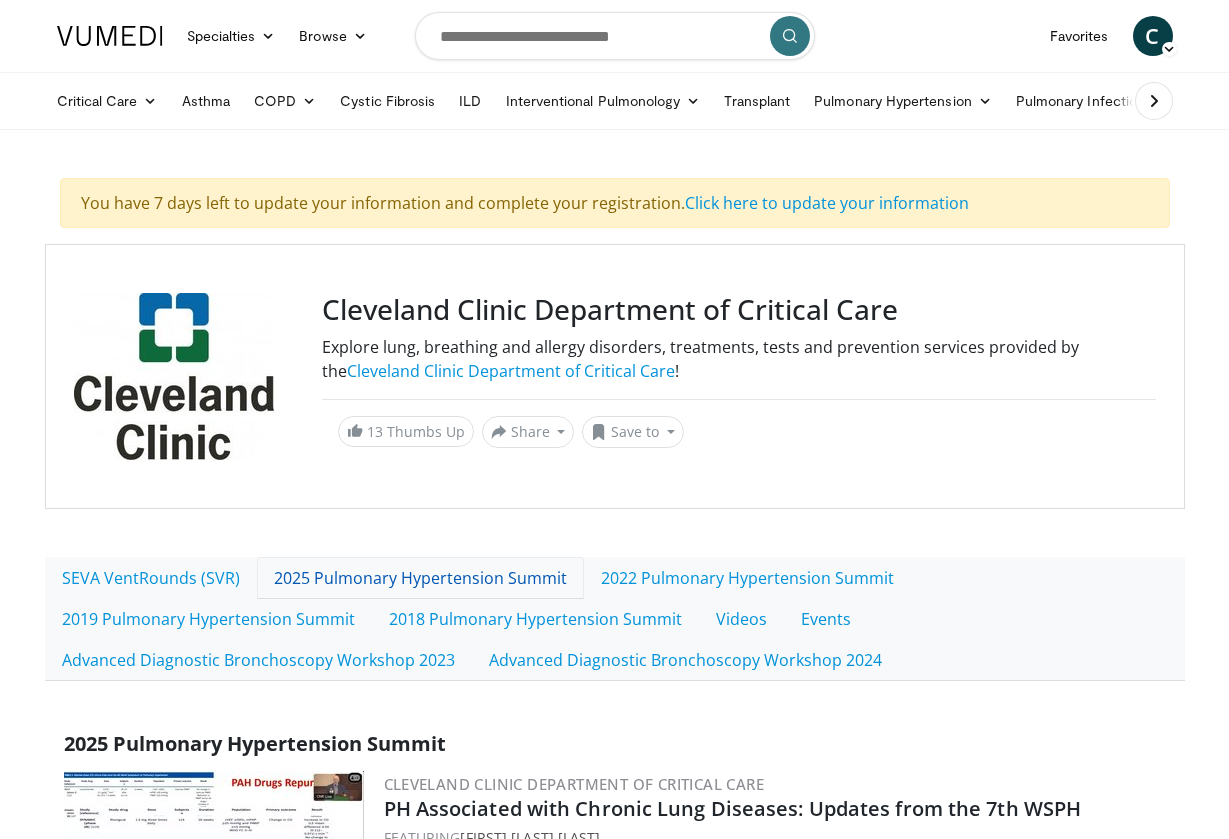 scroll, scrollTop: 0, scrollLeft: 0, axis: both 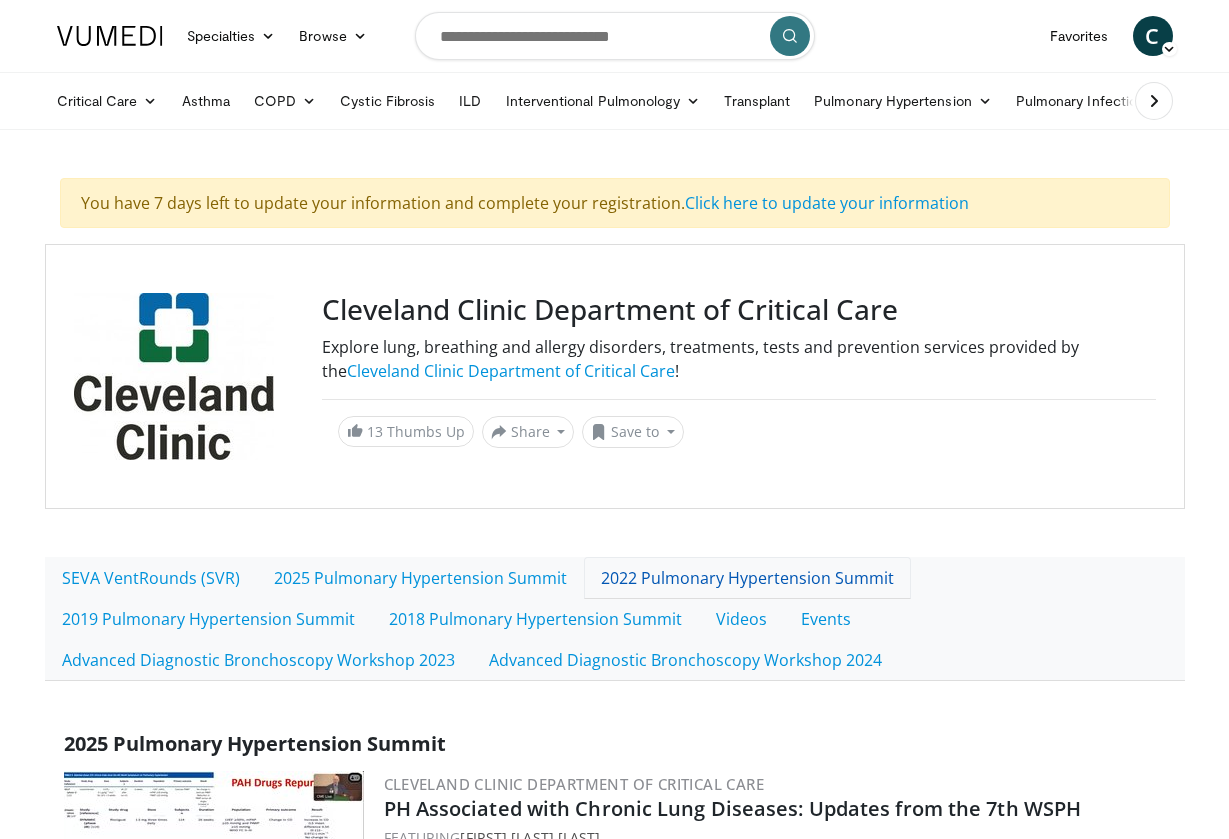 click on "2022 Pulmonary Hypertension Summit" at bounding box center [747, 578] 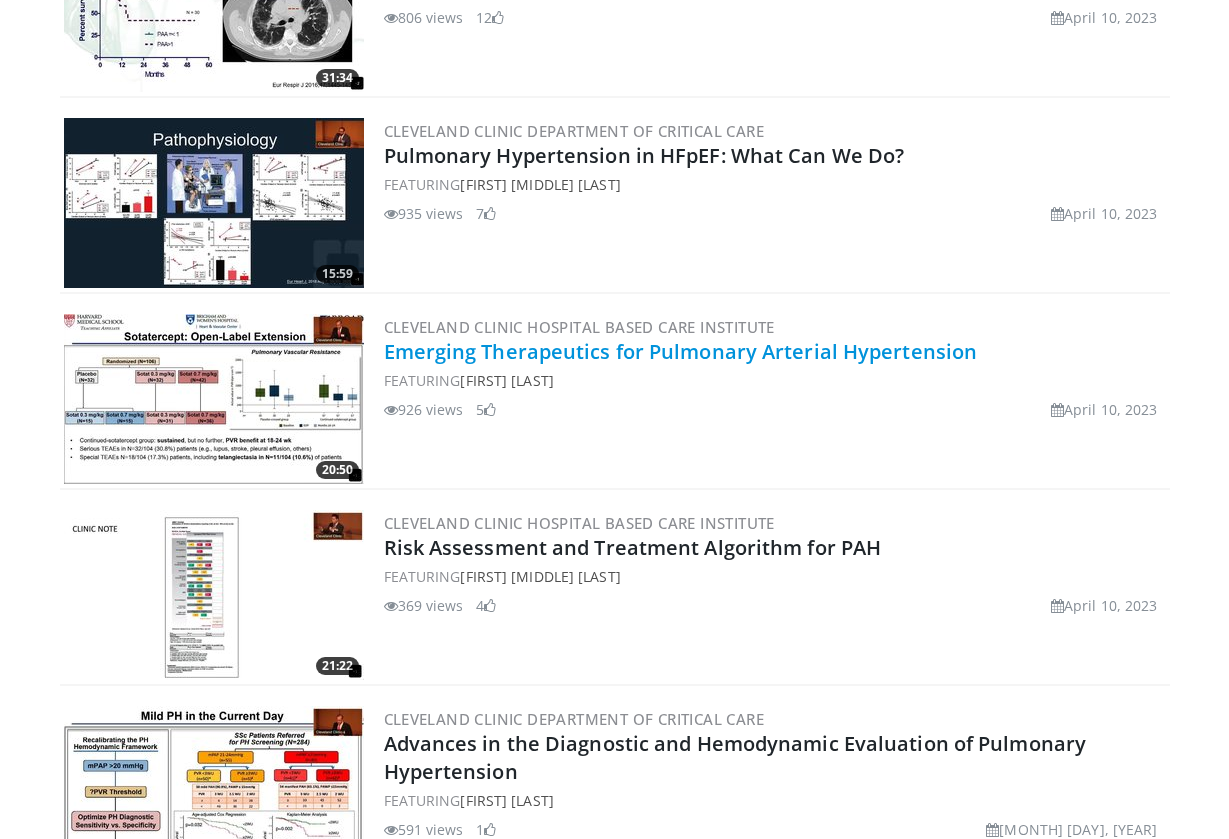 scroll, scrollTop: 2023, scrollLeft: 0, axis: vertical 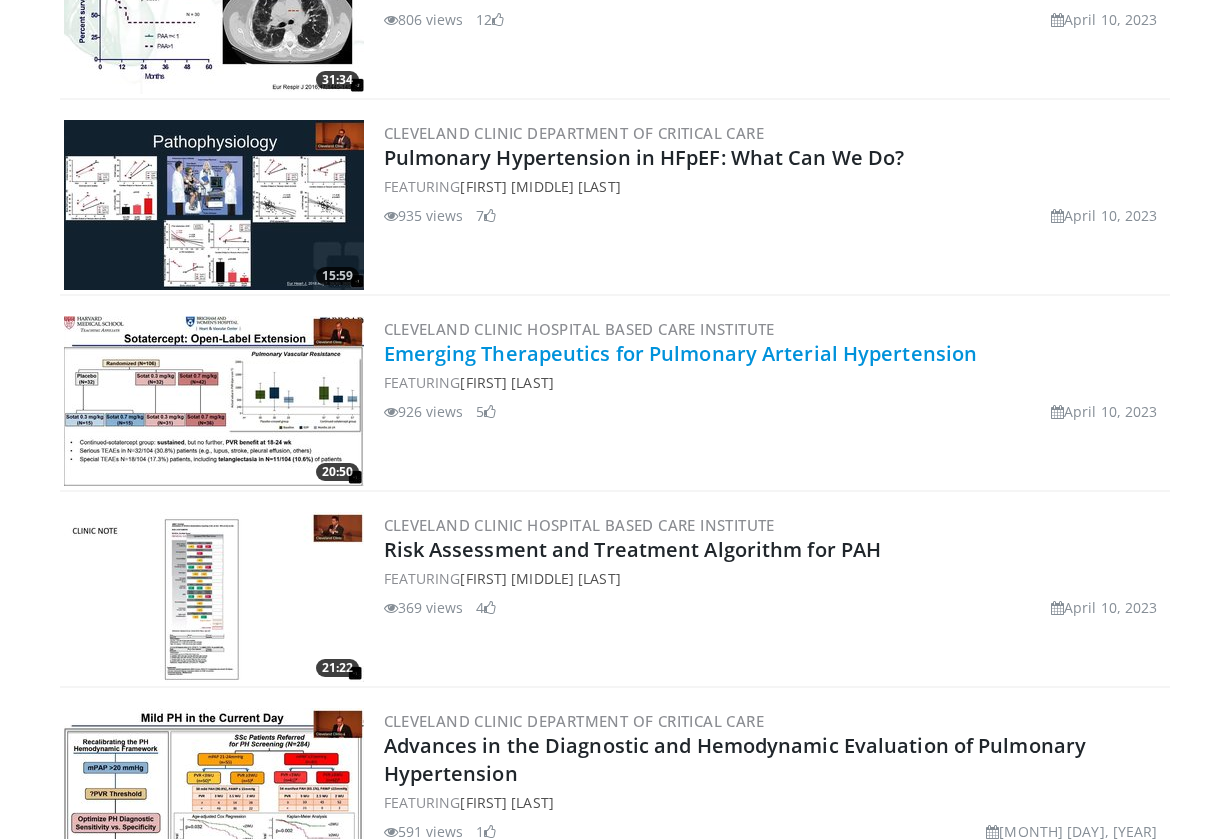 click on "Emerging Therapeutics for Pulmonary Arterial Hypertension" at bounding box center [681, 353] 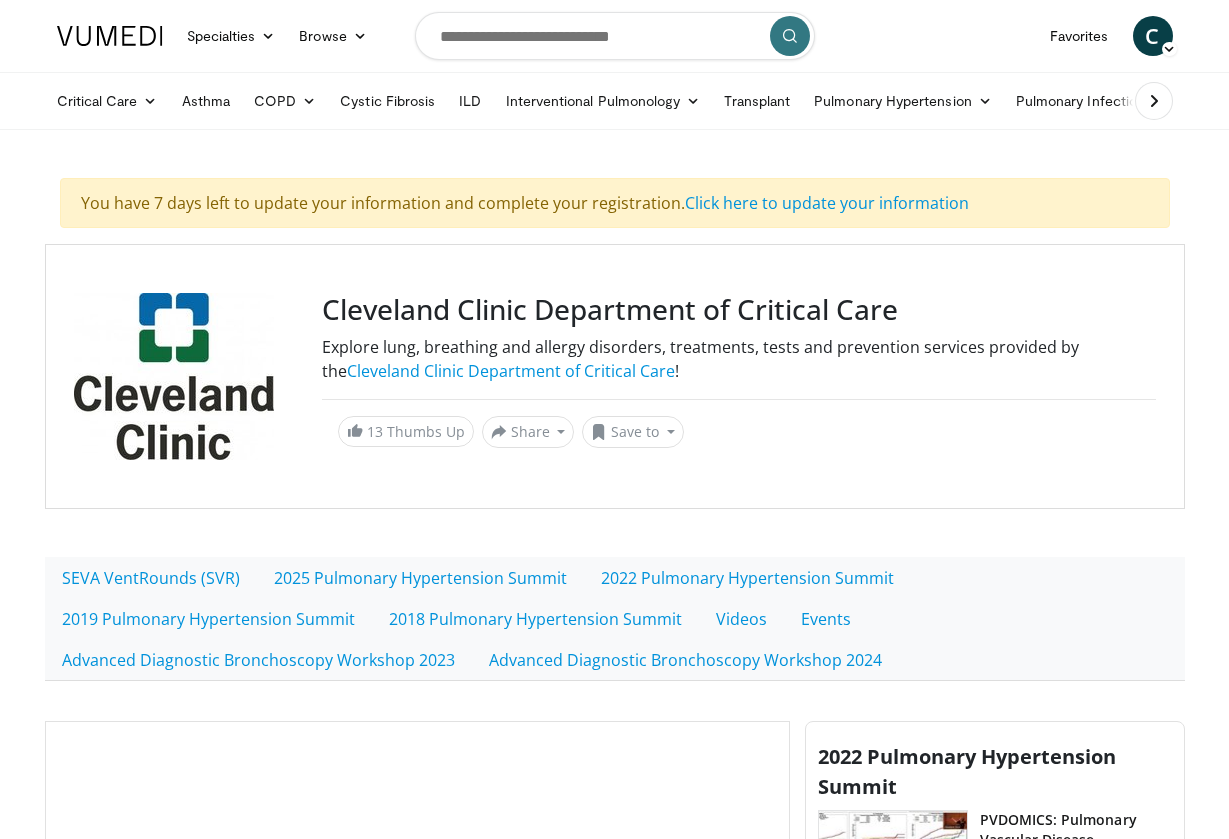 scroll, scrollTop: 0, scrollLeft: 0, axis: both 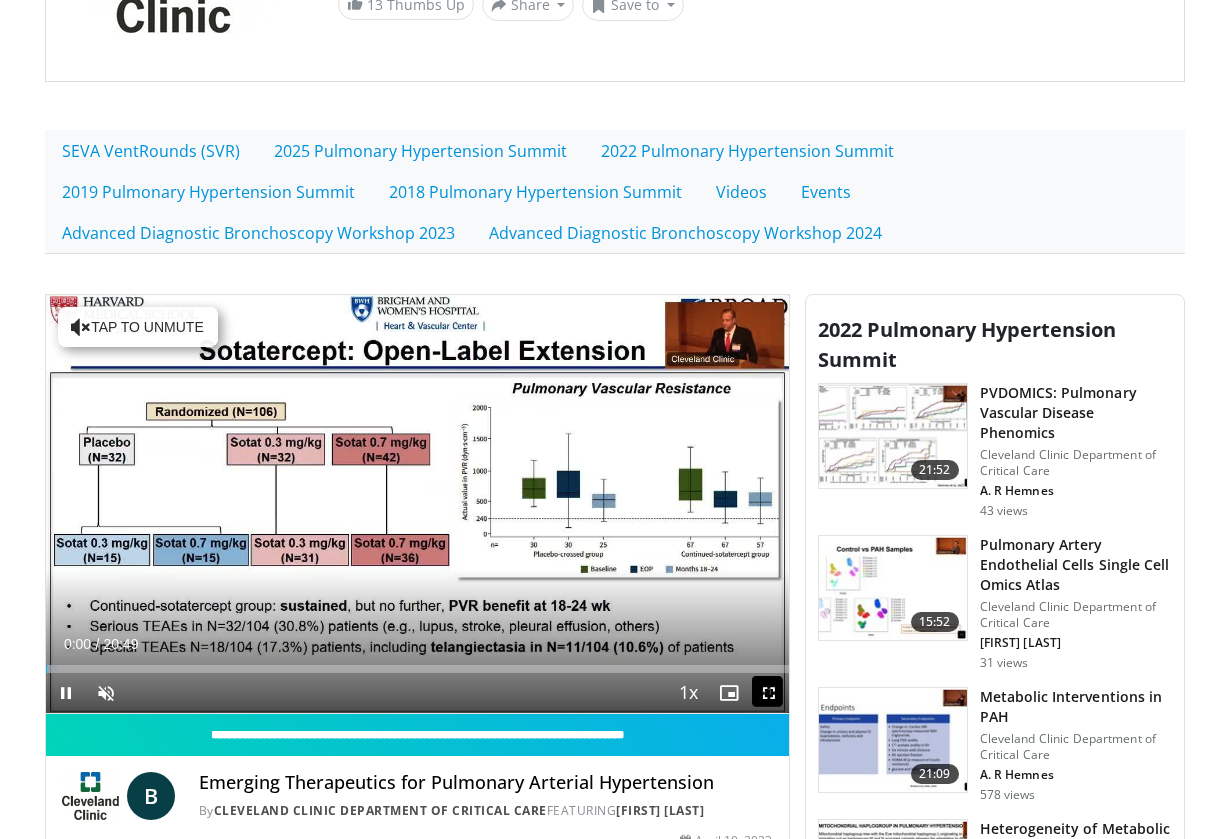 click at bounding box center [66, 693] 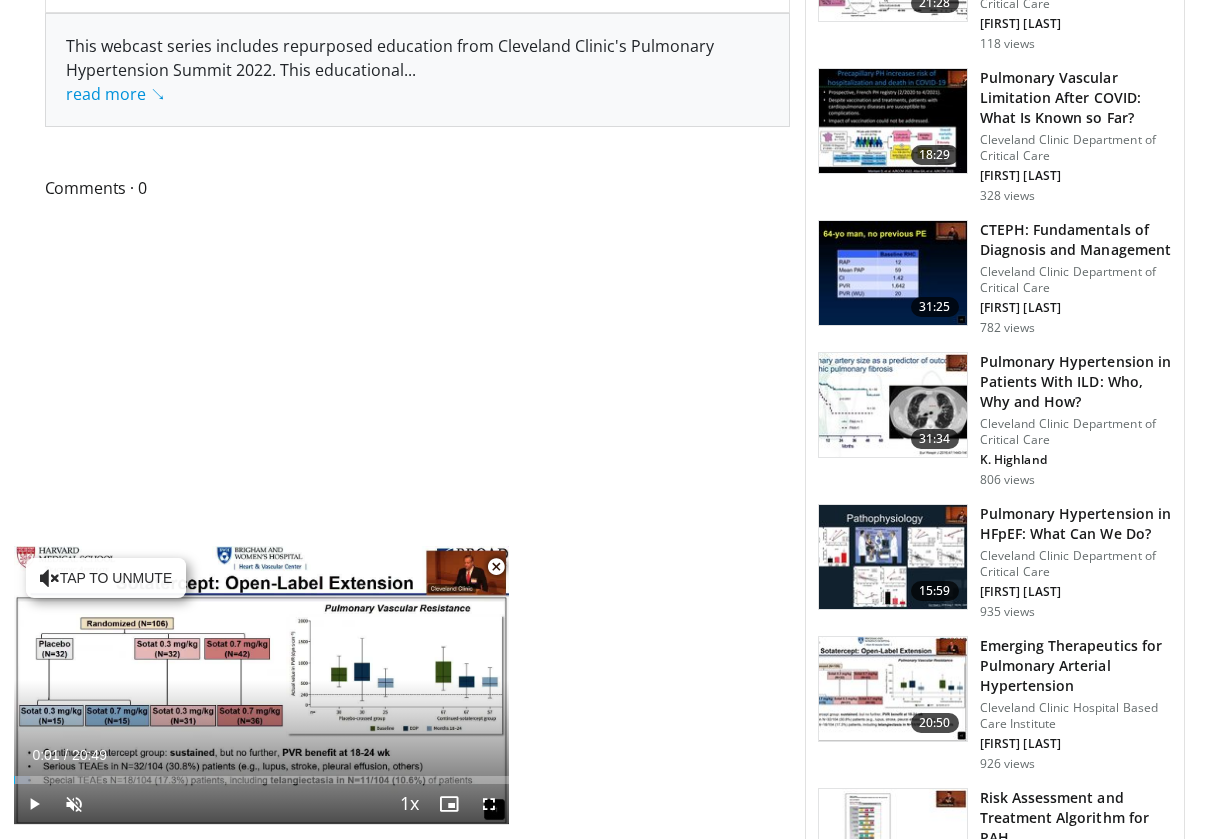 scroll, scrollTop: 1332, scrollLeft: 0, axis: vertical 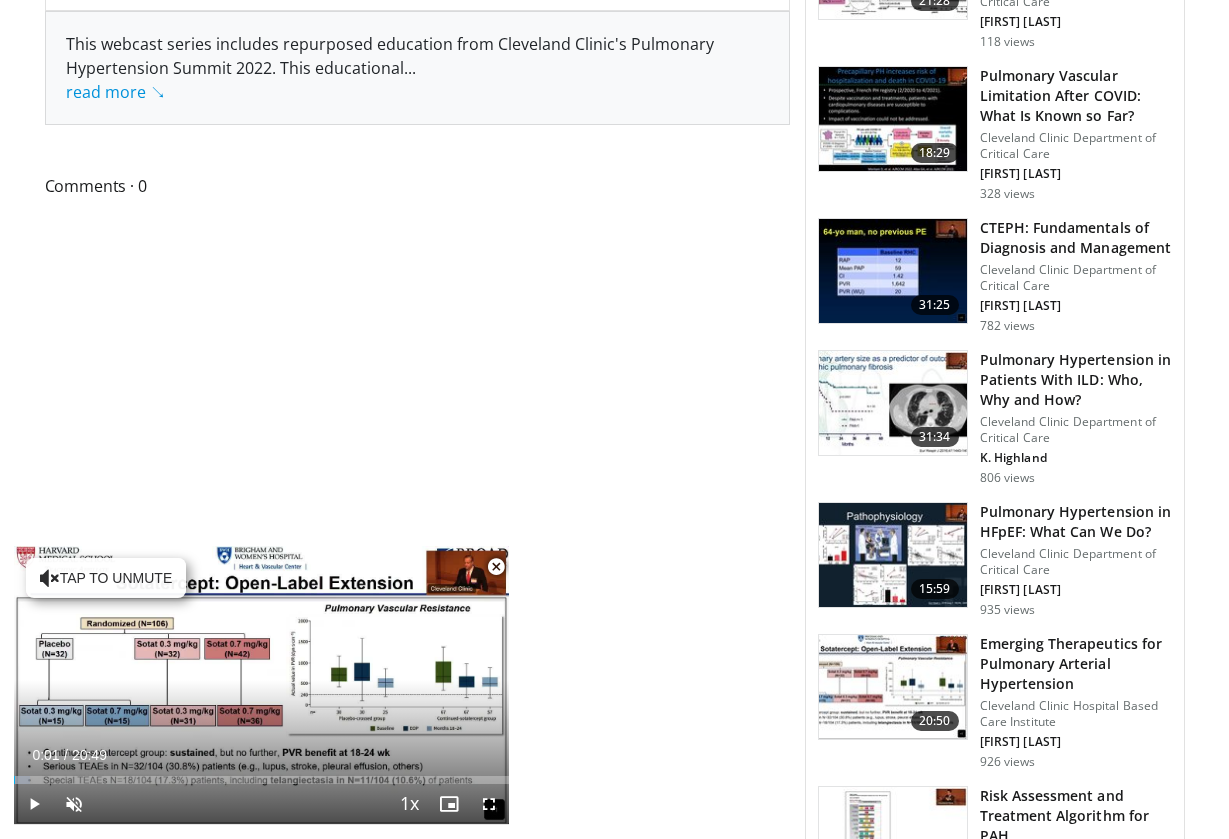 click on "Pulmonary Hypertension in HFpEF: What Can We Do?" at bounding box center [1076, 522] 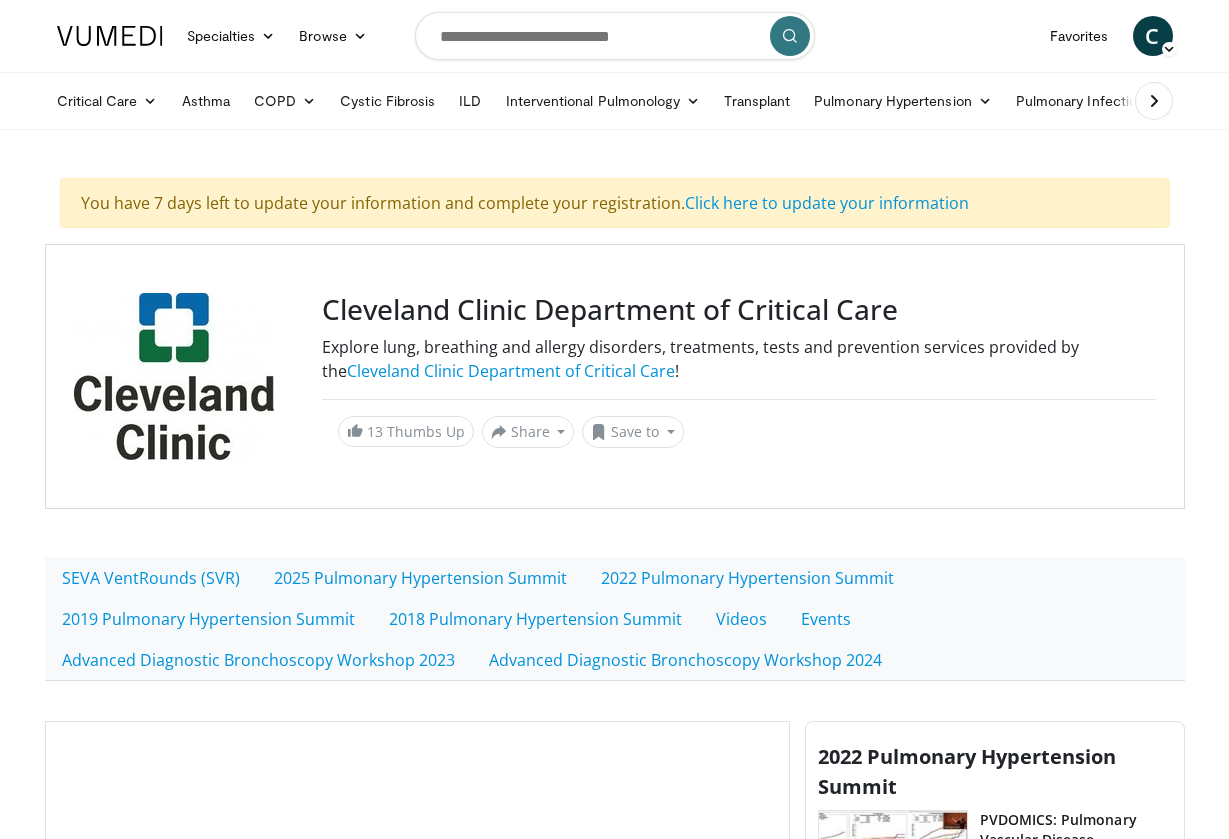 scroll, scrollTop: 0, scrollLeft: 0, axis: both 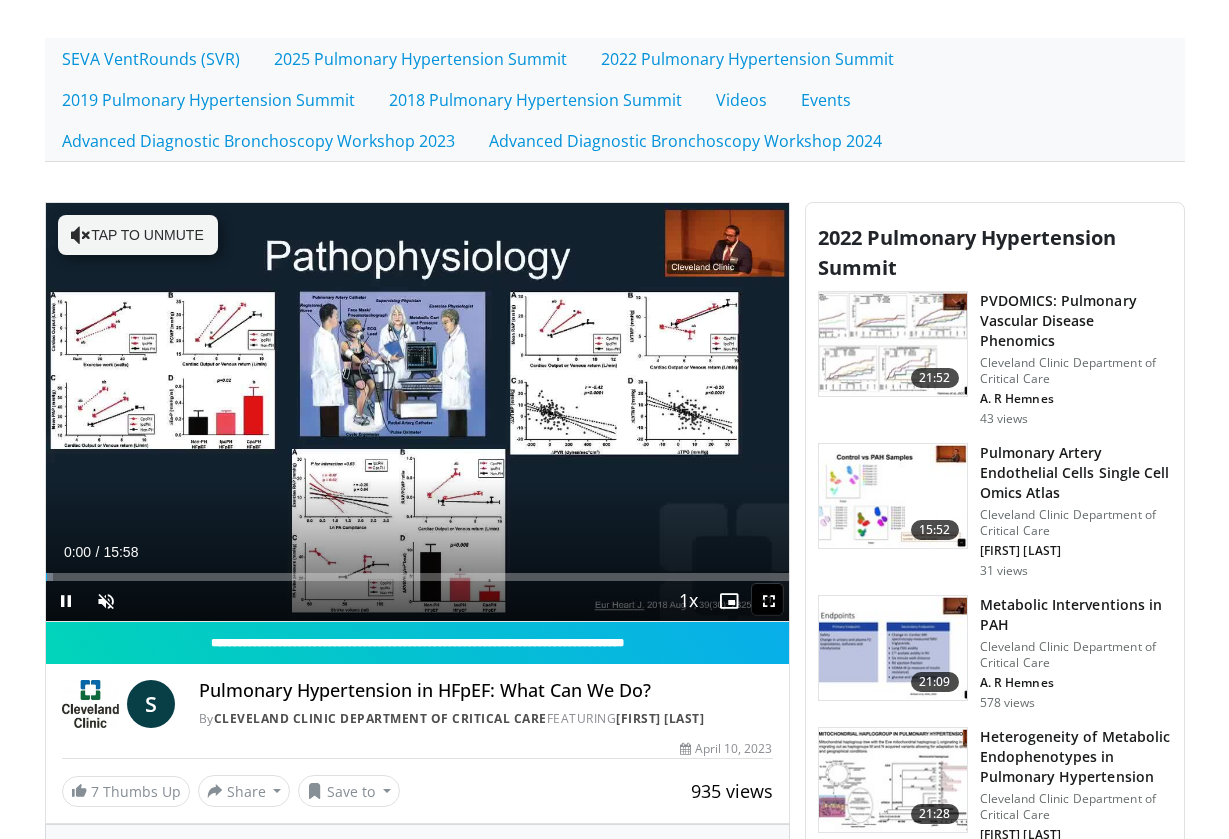 click at bounding box center [66, 601] 